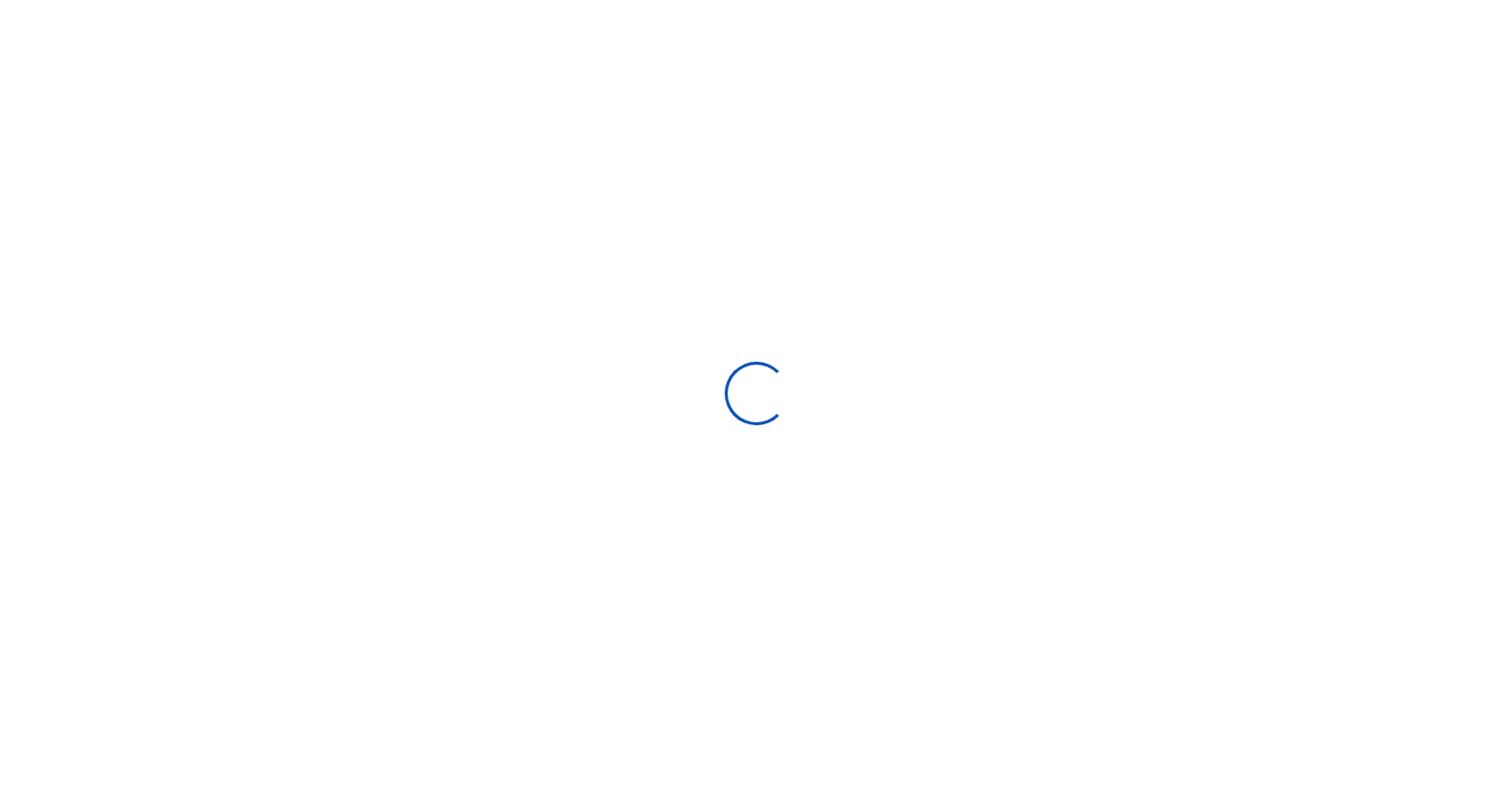 scroll, scrollTop: 0, scrollLeft: 0, axis: both 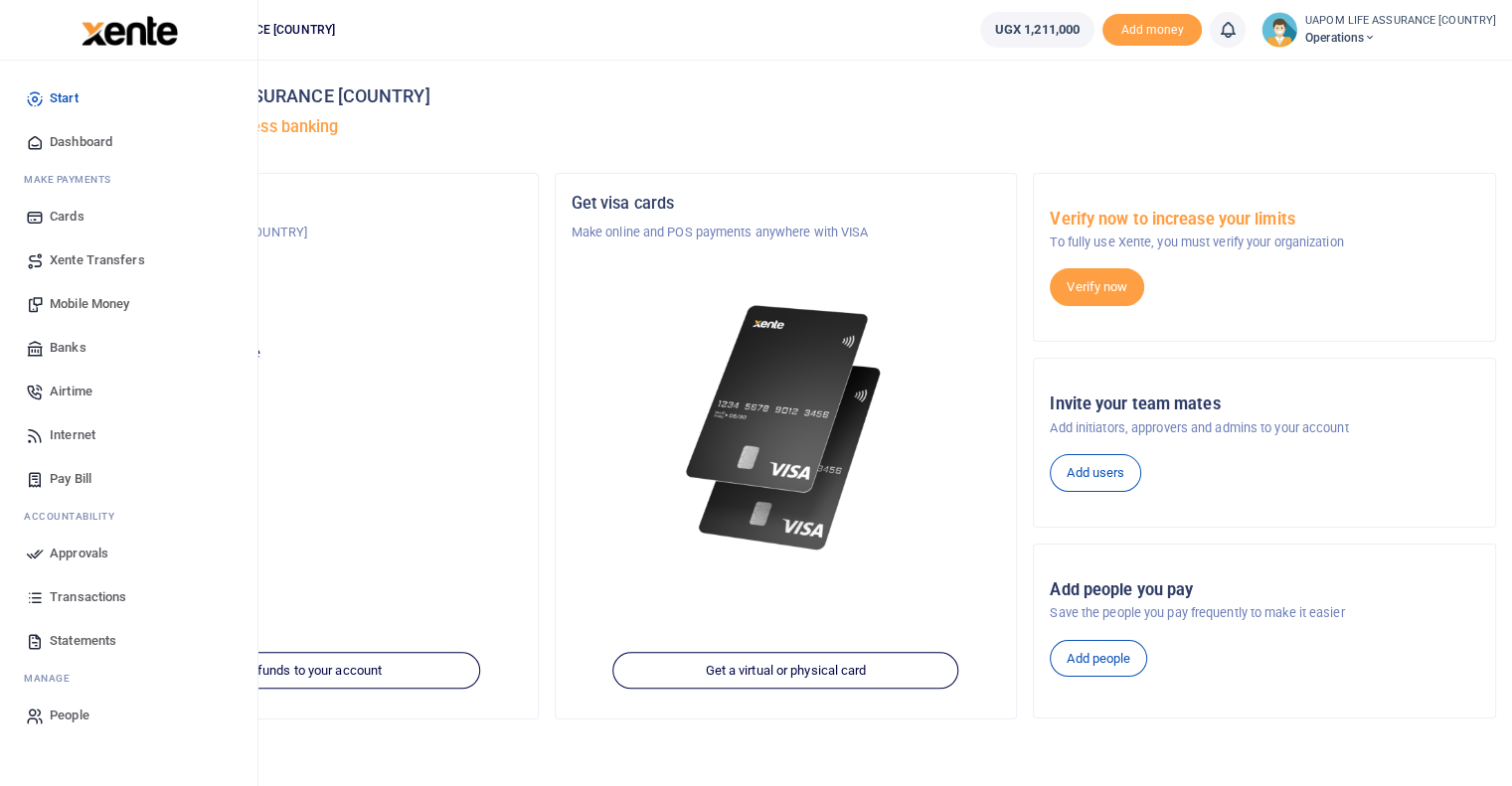 click on "Internet" at bounding box center [73, 435] 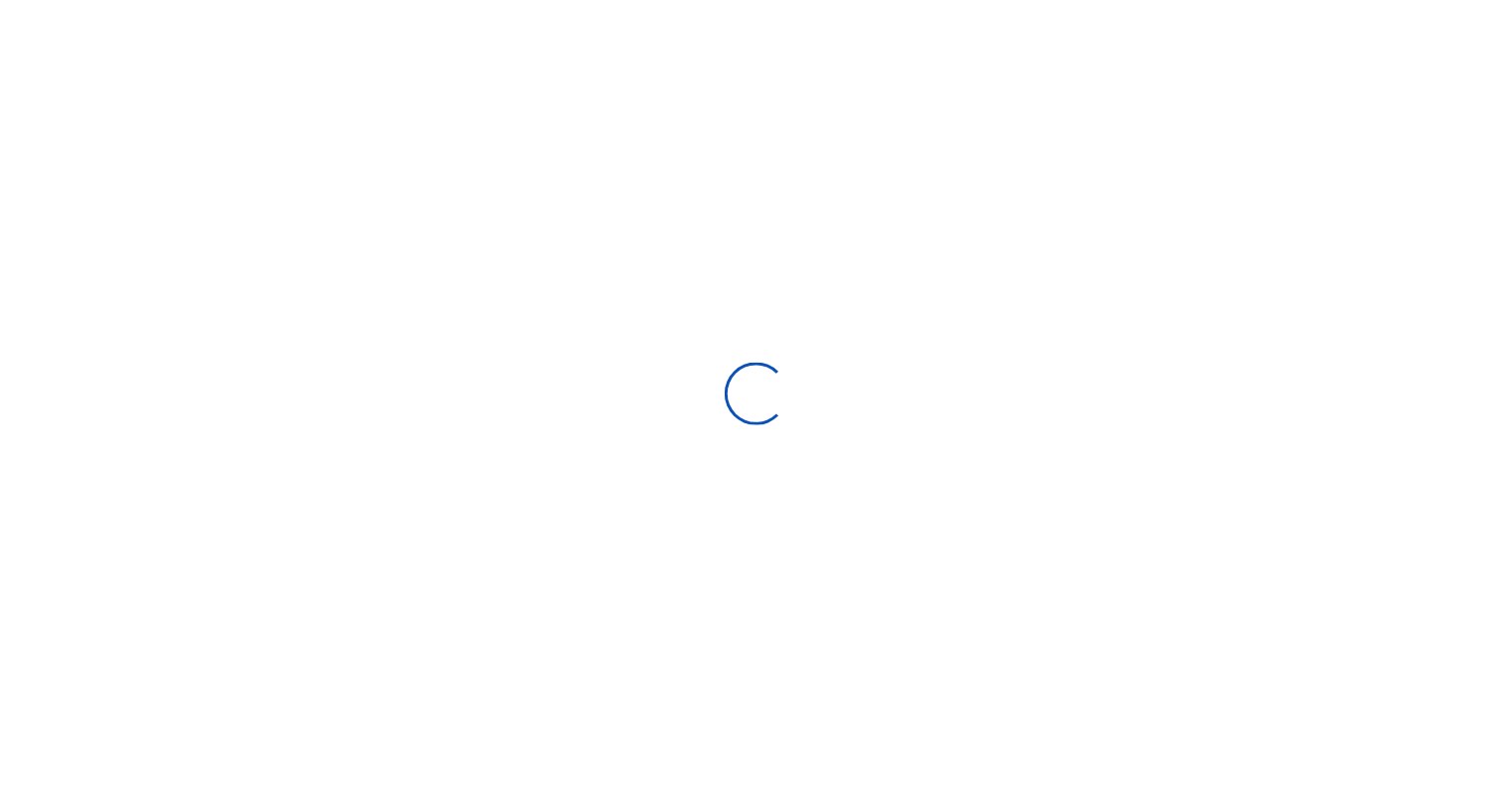 scroll, scrollTop: 0, scrollLeft: 0, axis: both 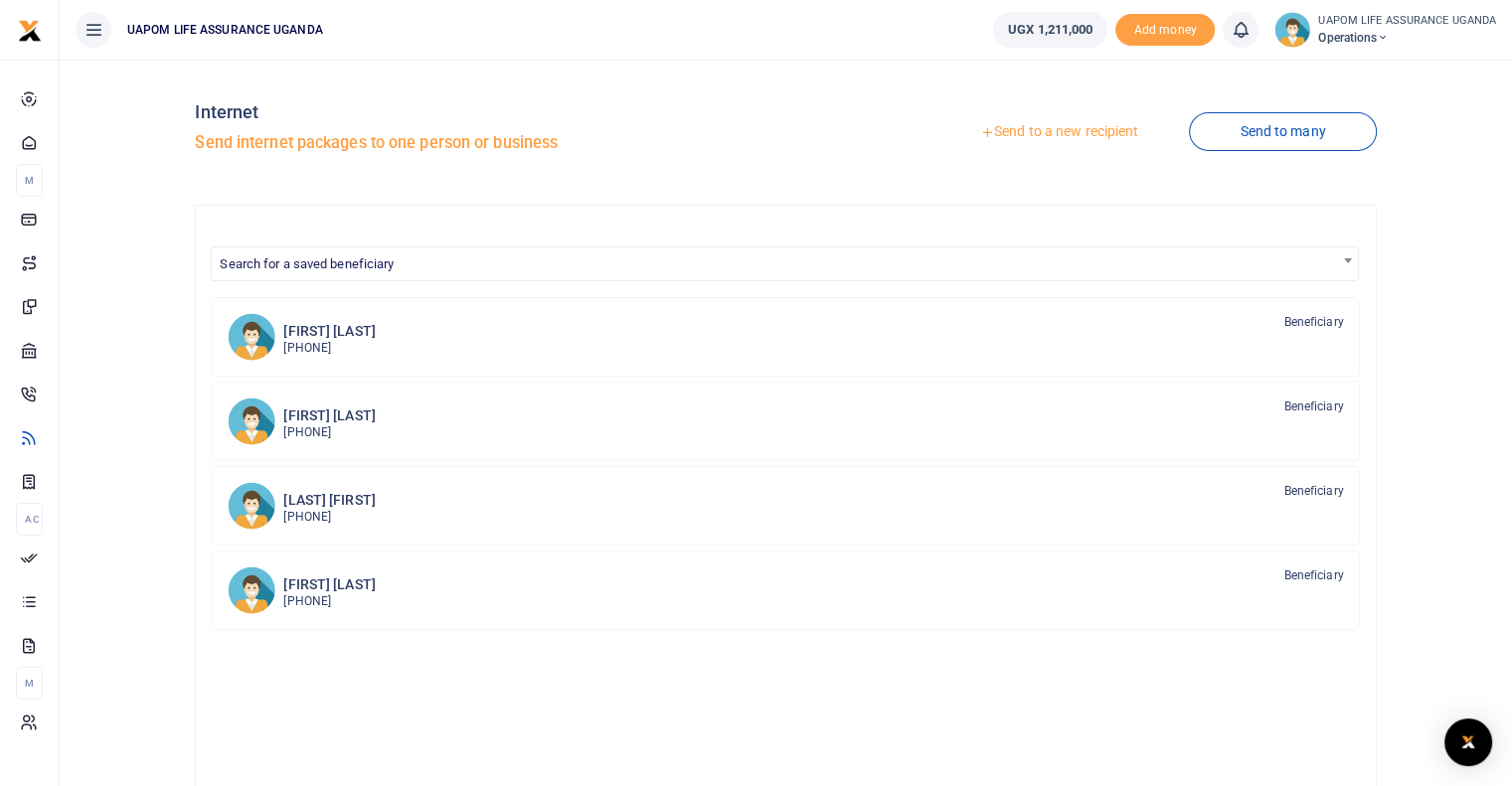 click on "Send to a new recipient" at bounding box center [1059, 132] 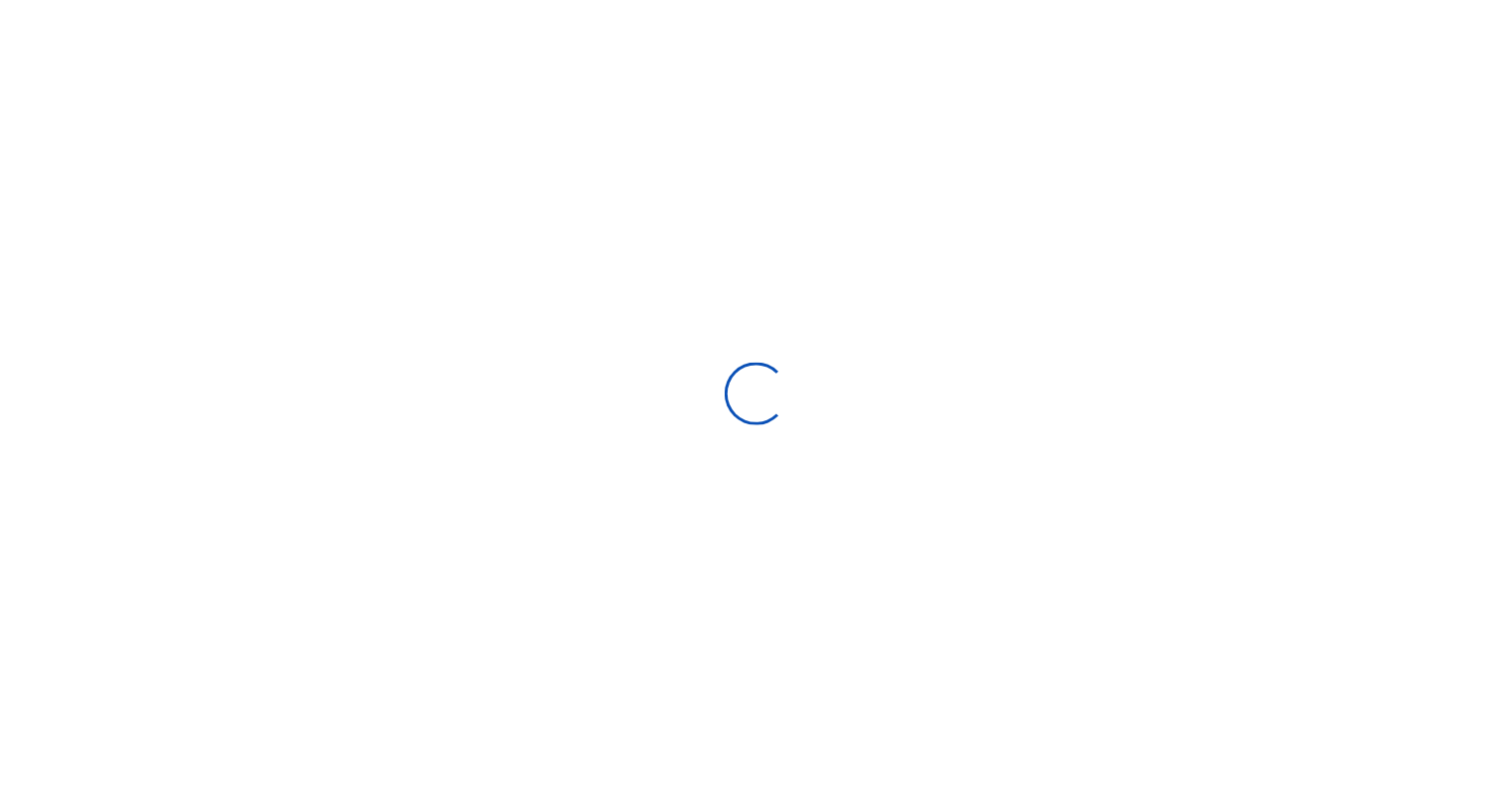 scroll, scrollTop: 0, scrollLeft: 0, axis: both 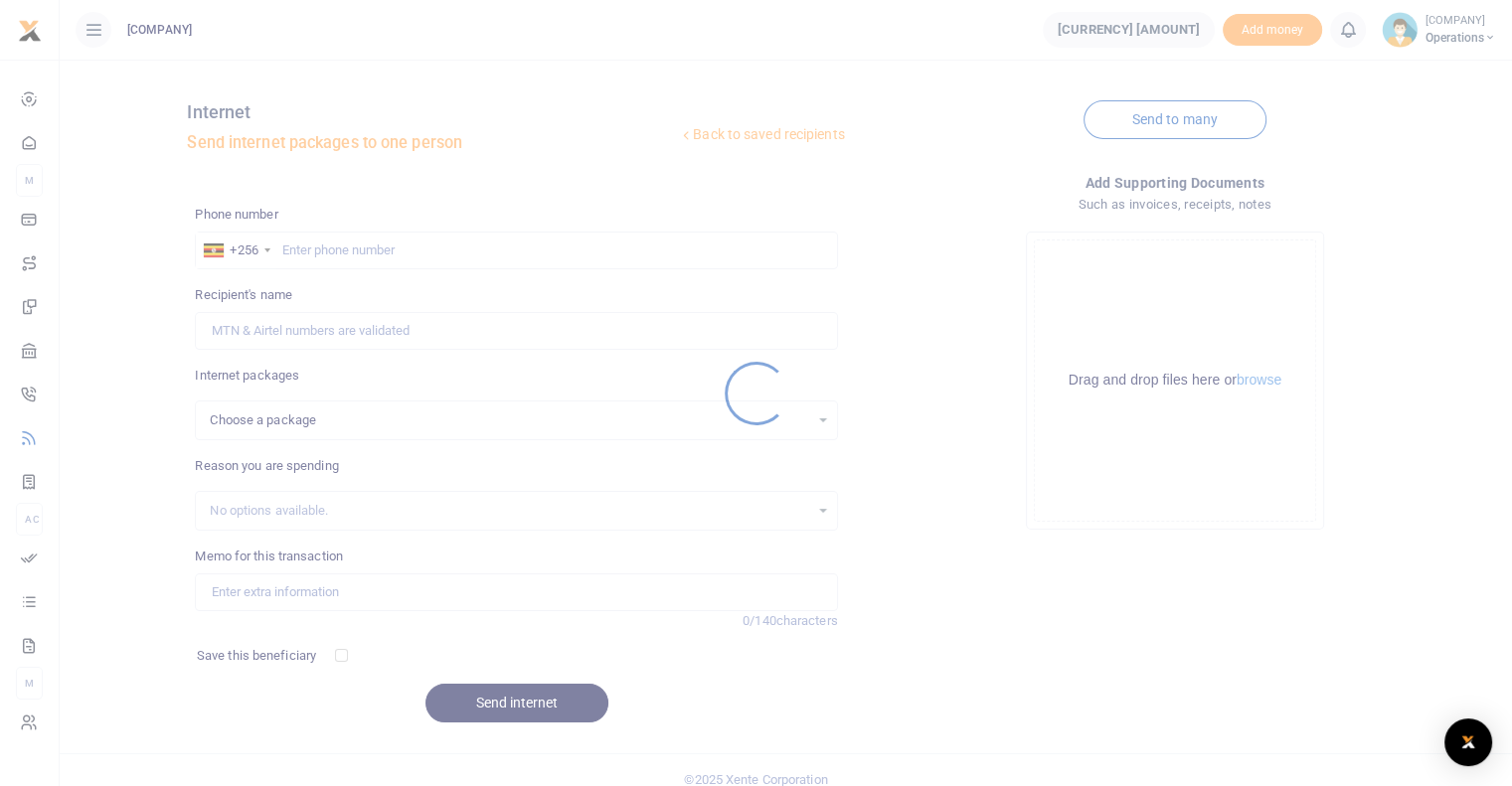 click at bounding box center [756, 393] 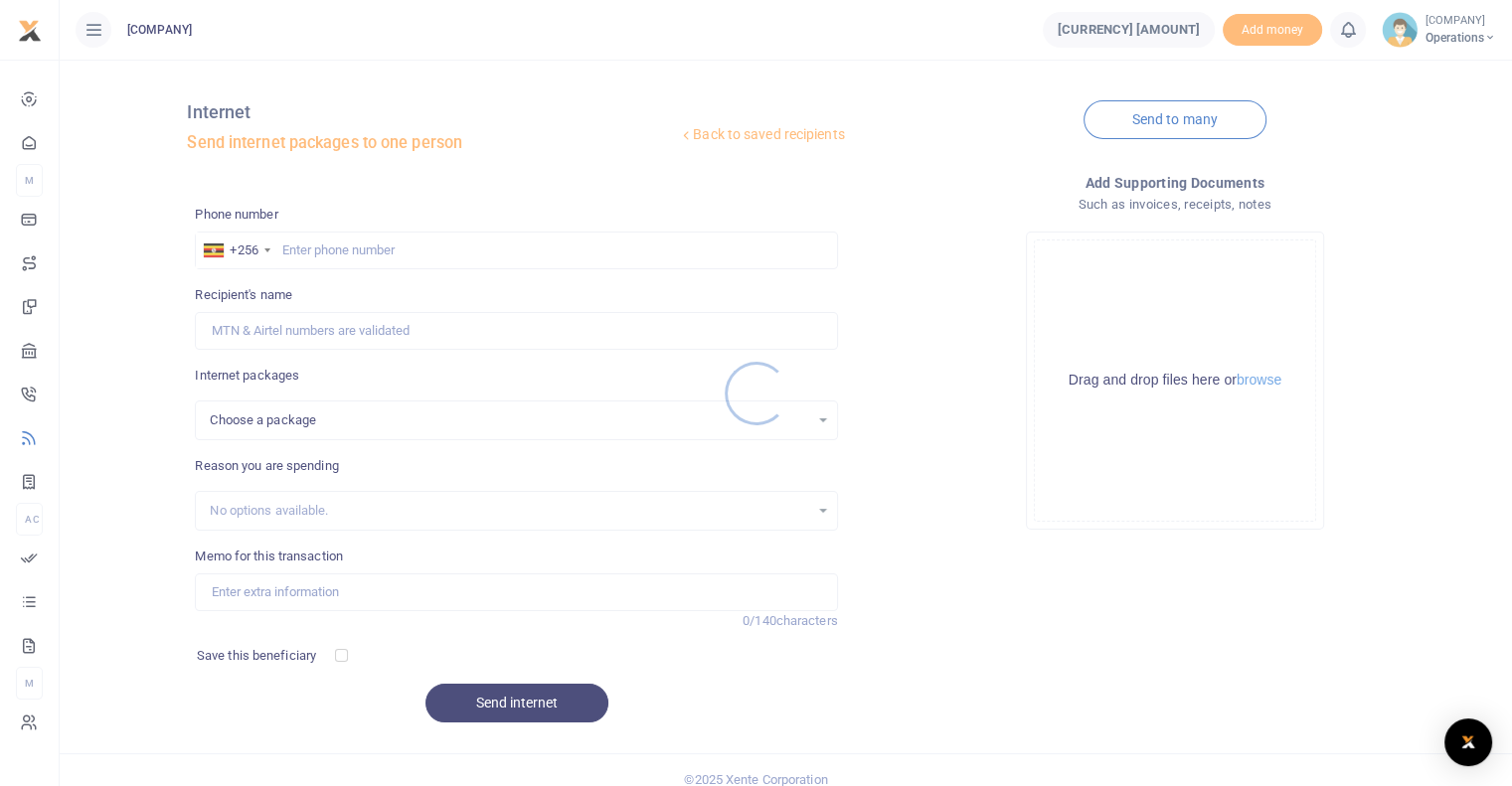 click at bounding box center (756, 393) 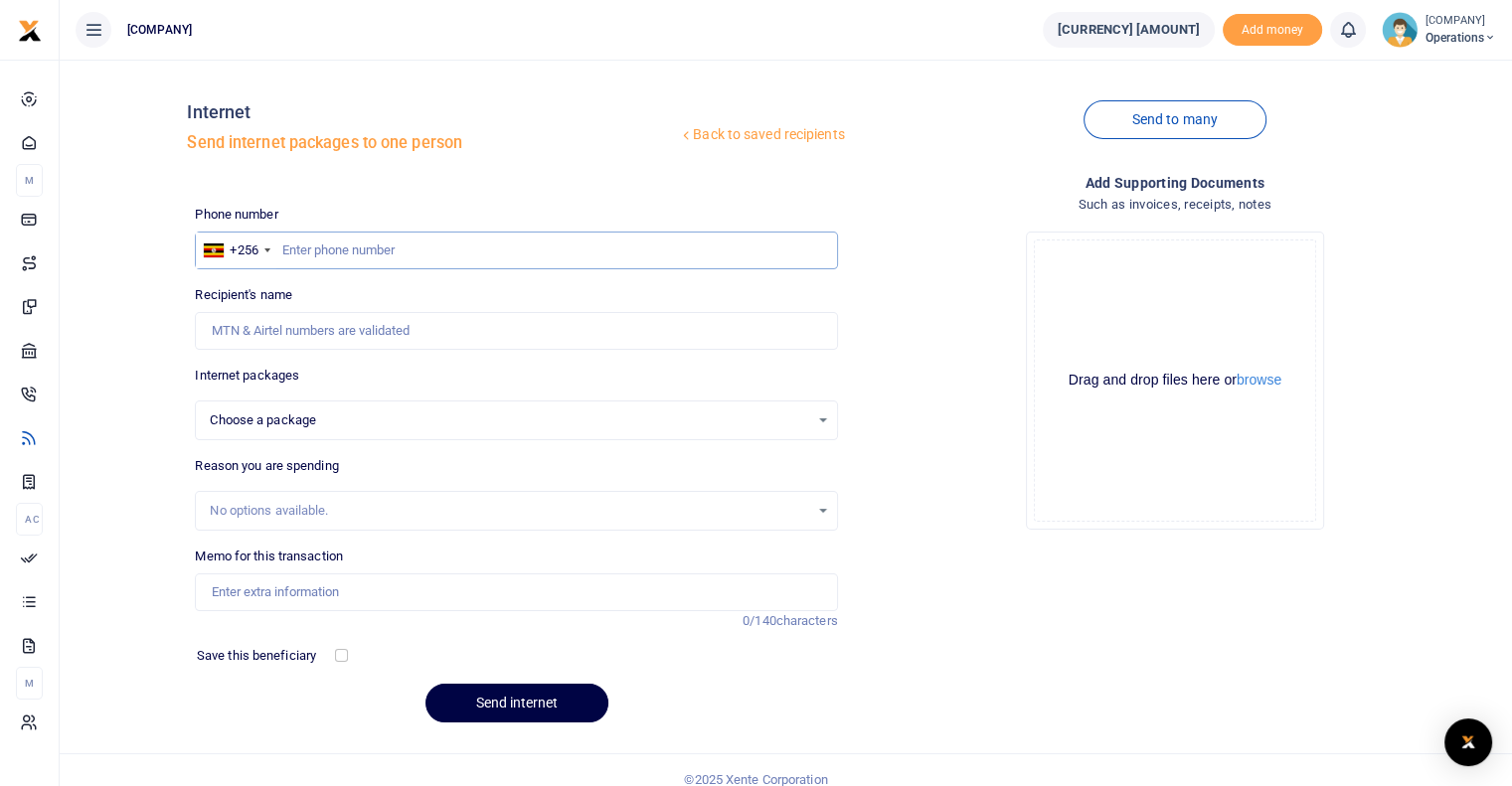 click at bounding box center [516, 250] 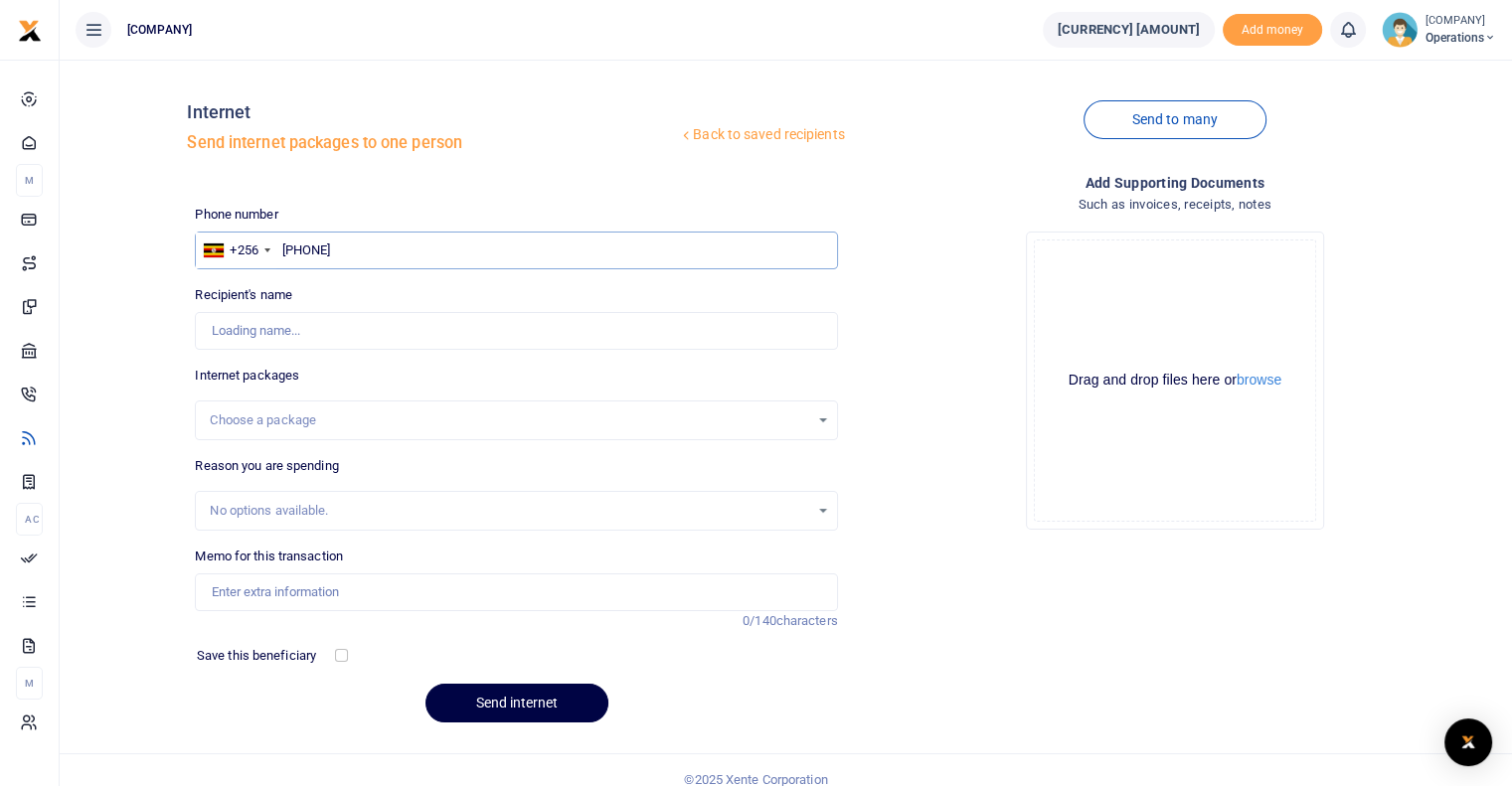 type on "702832972" 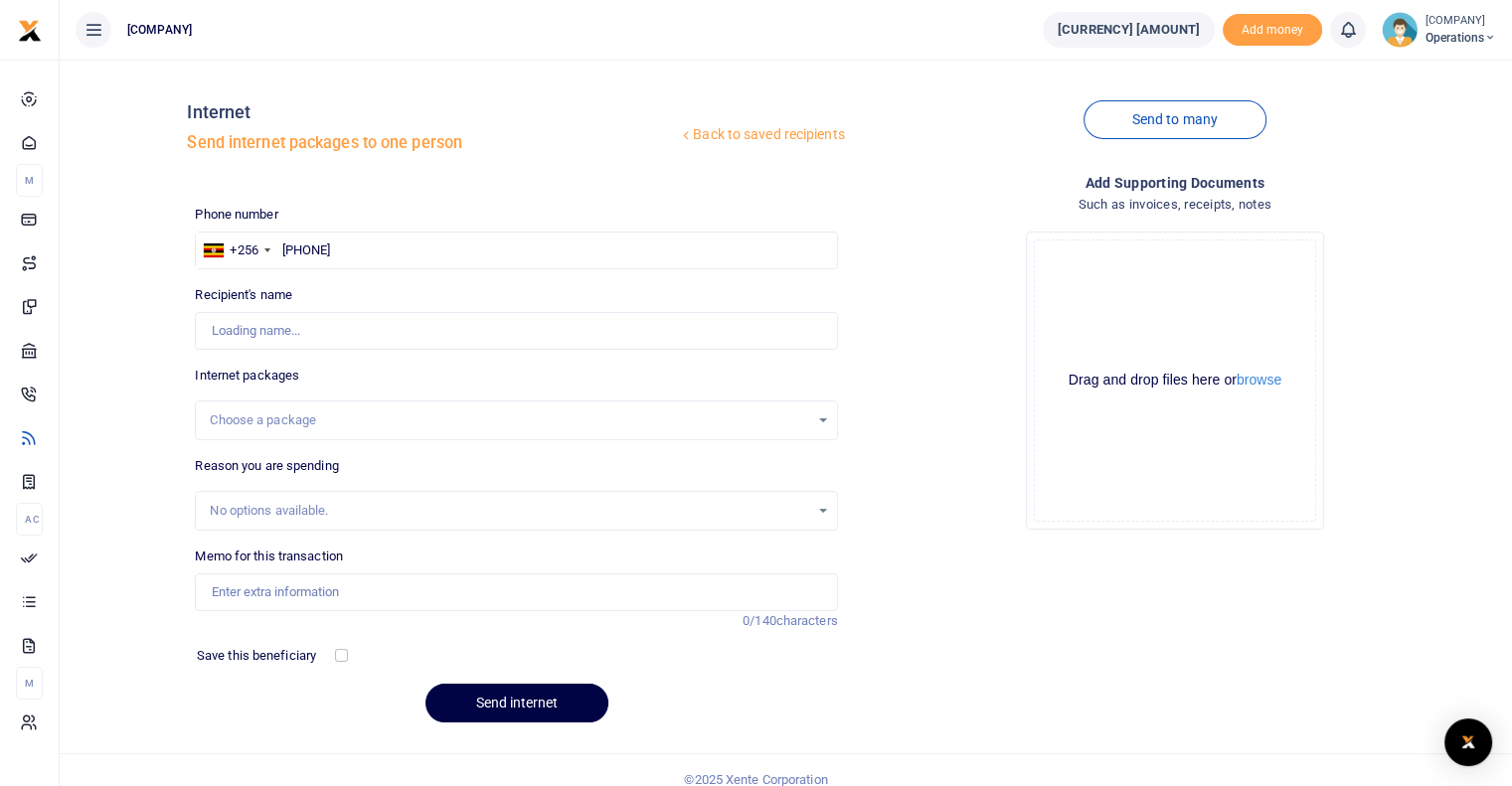 click on "Choose a package" at bounding box center [509, 420] 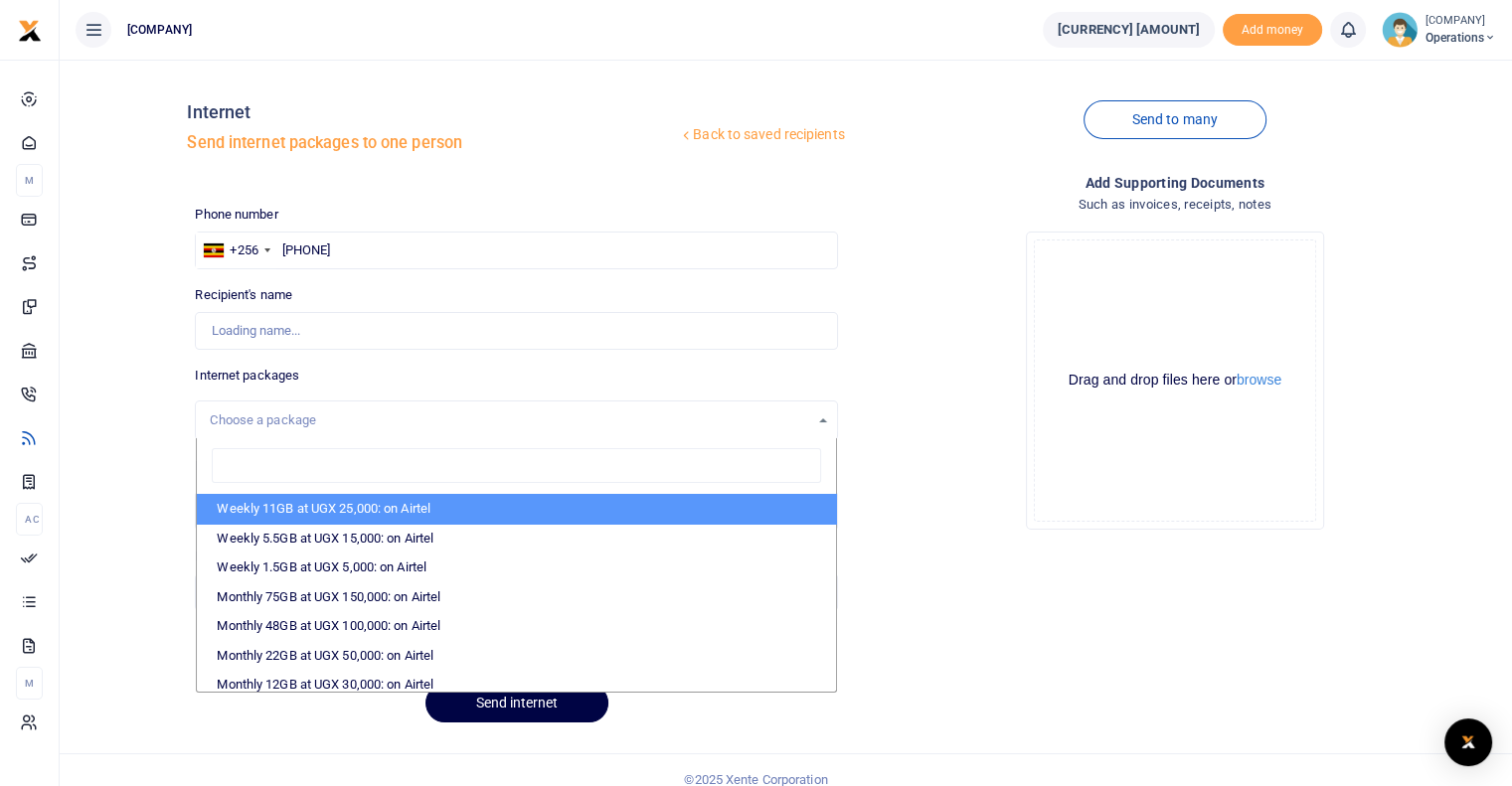 scroll, scrollTop: 199, scrollLeft: 0, axis: vertical 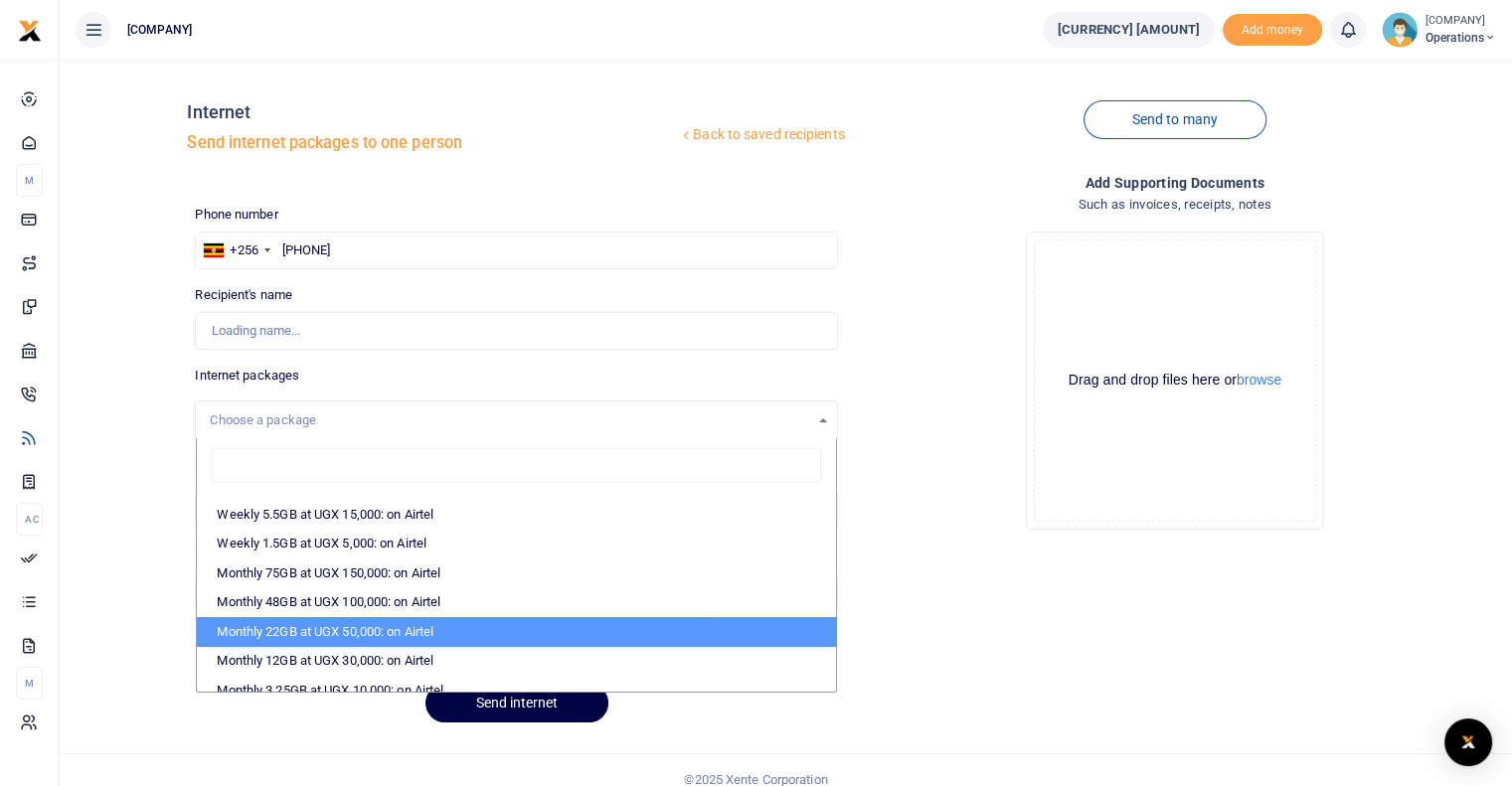 click on "Monthly 22GB at UGX  50,000: on Airtel" at bounding box center [516, 632] 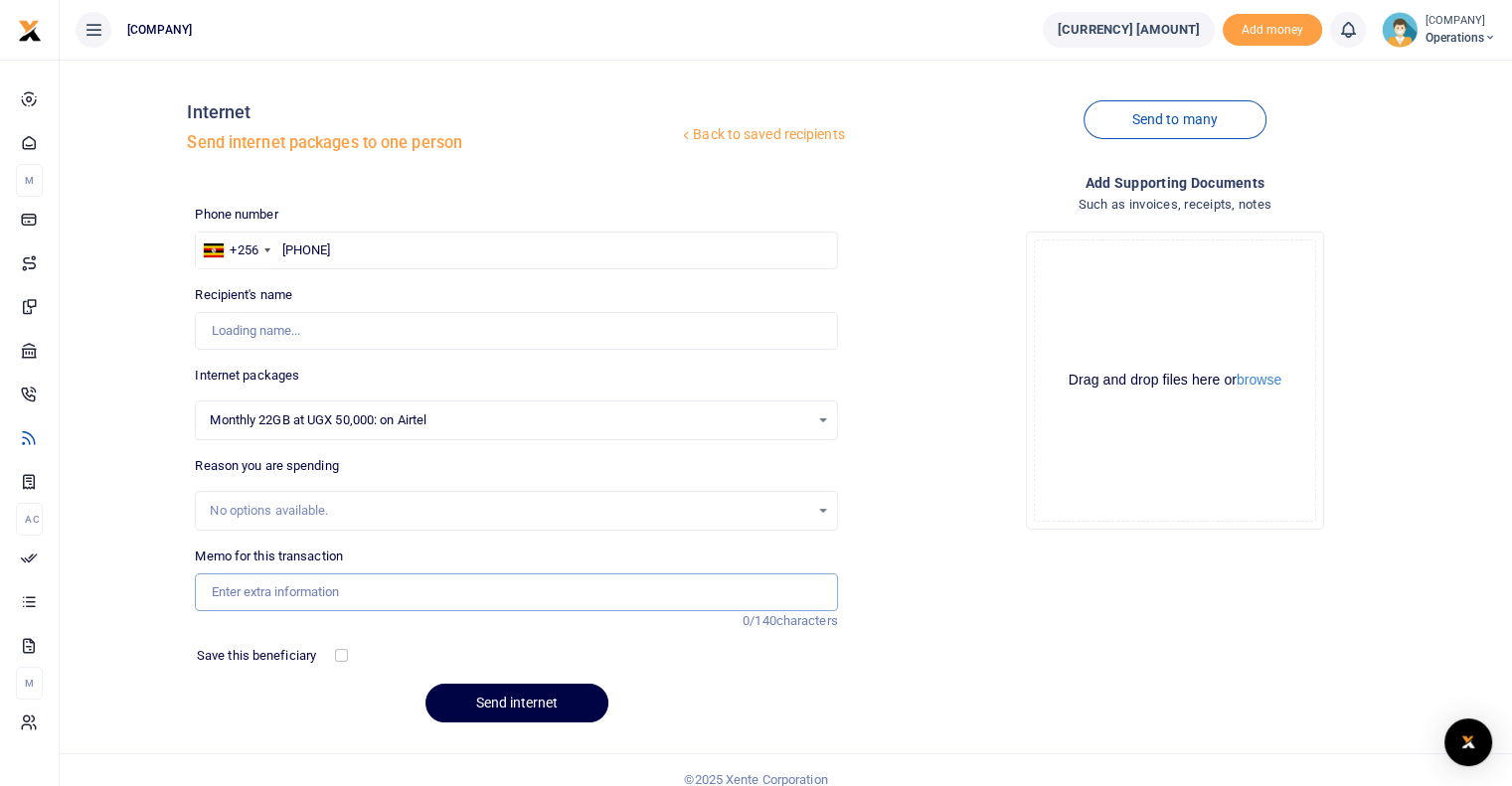 click on "Memo for this transaction" at bounding box center [516, 592] 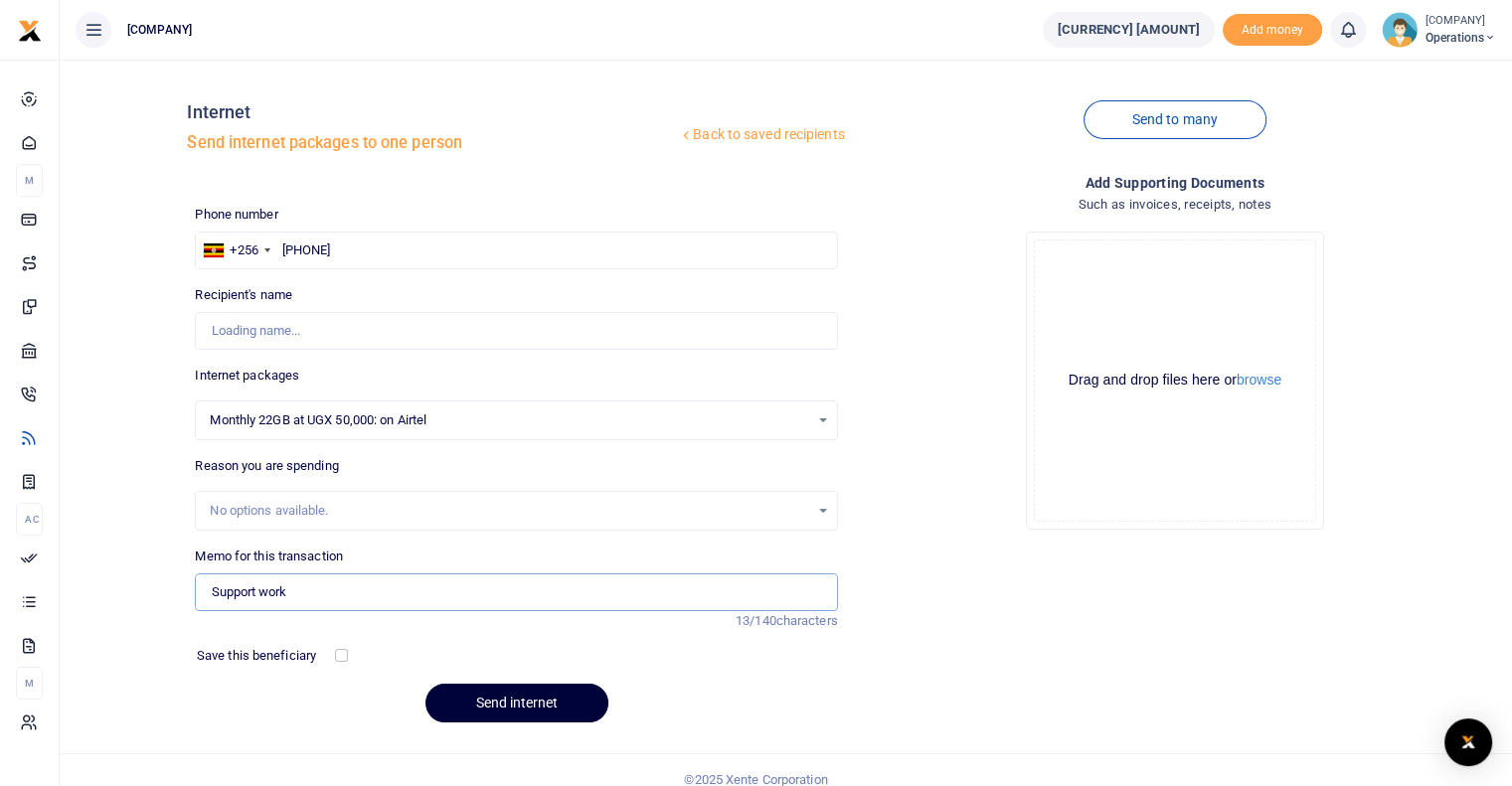type on "Support work" 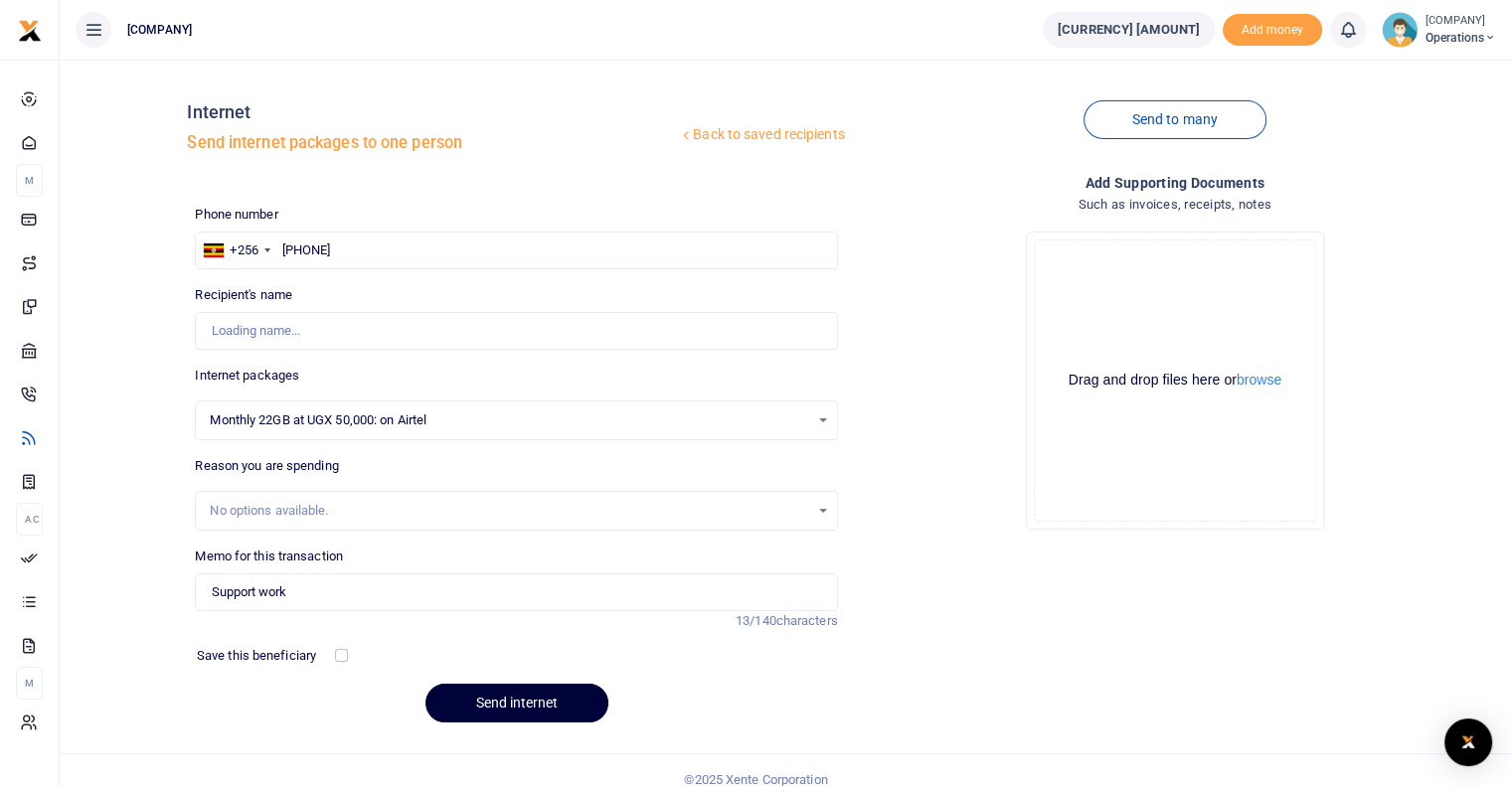click on "Send internet" at bounding box center [517, 703] 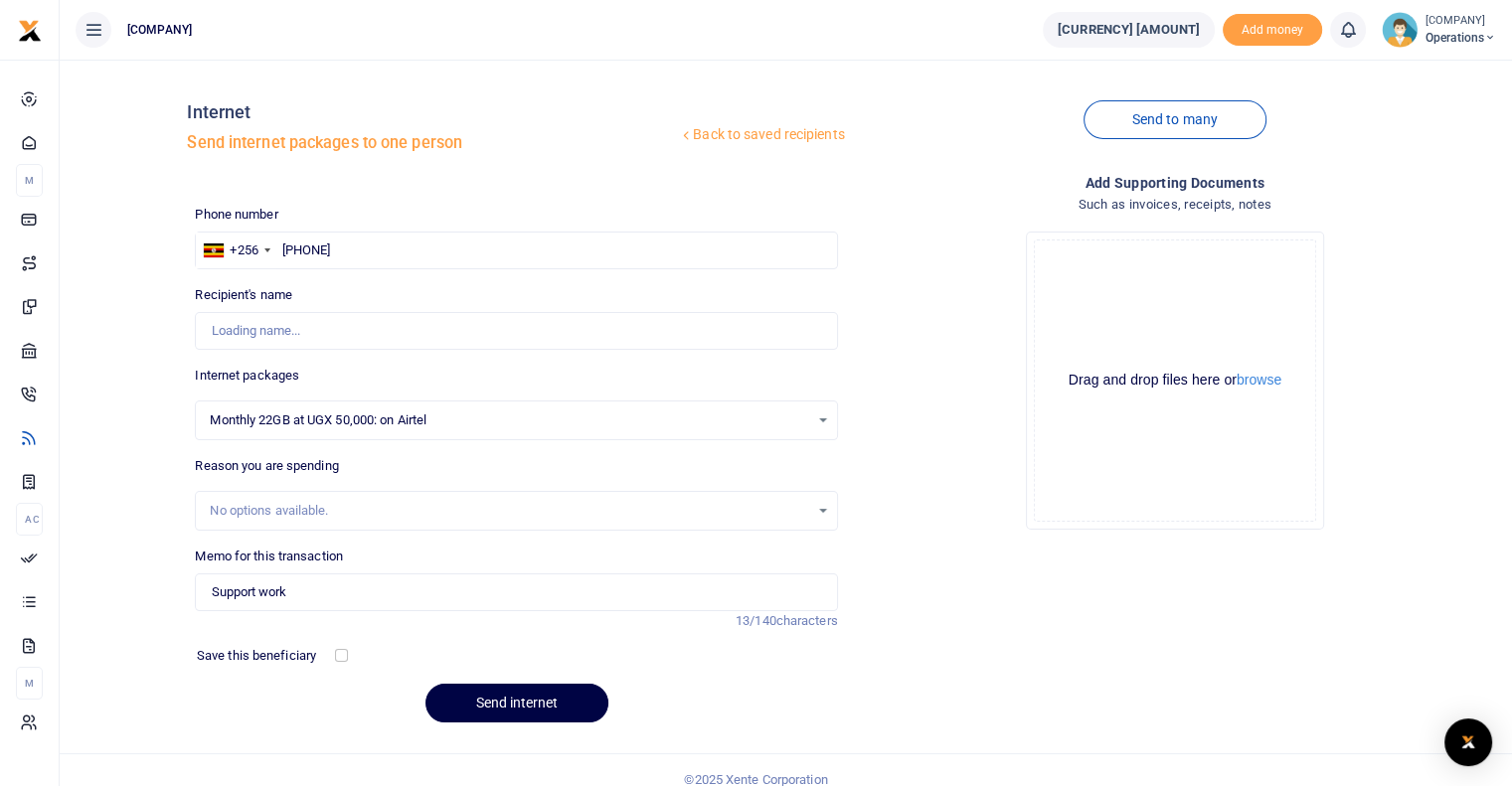 click on "Recipient's name
Name is required." at bounding box center (516, 236) 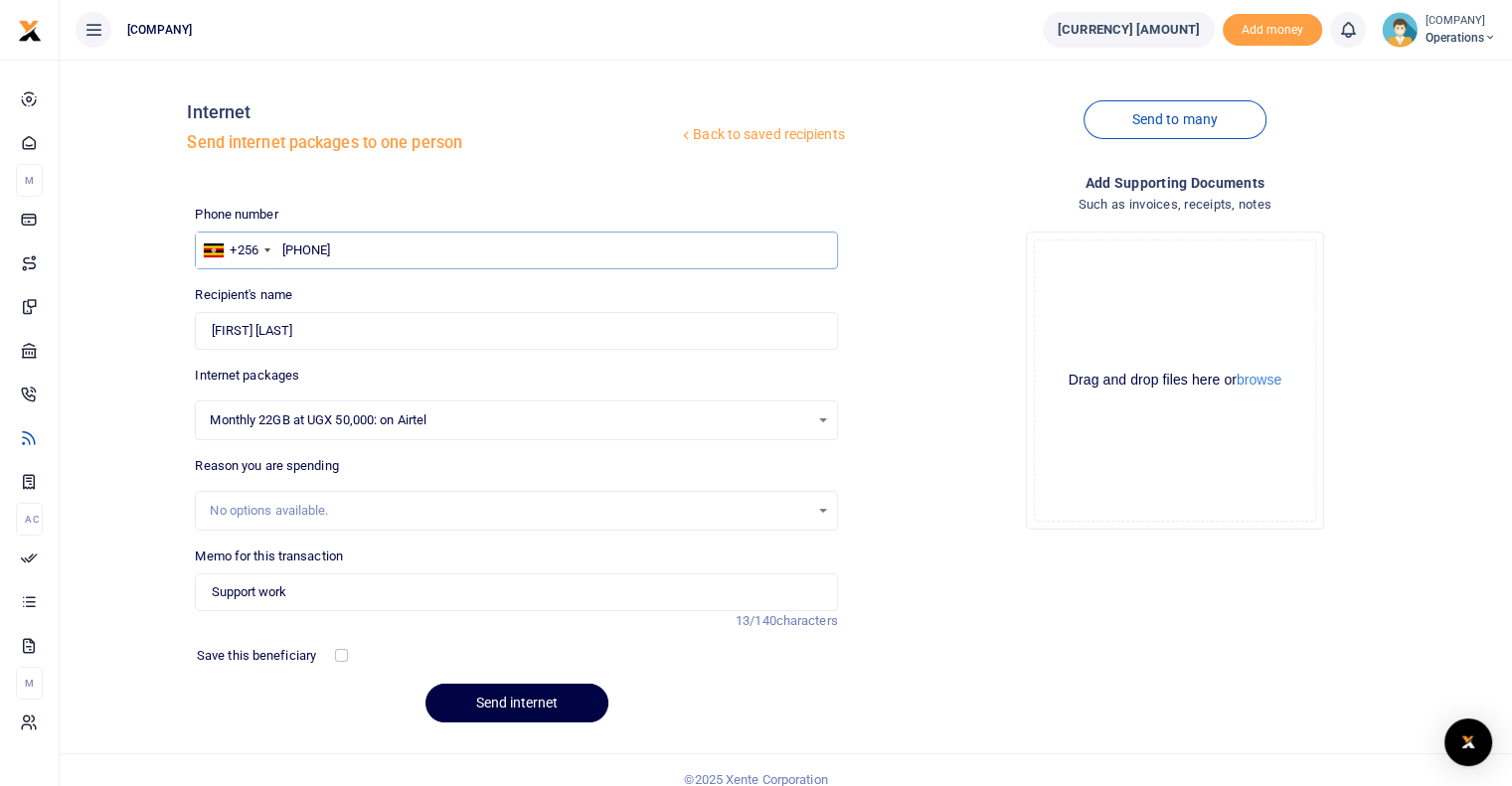 click on "702832972" at bounding box center [516, 250] 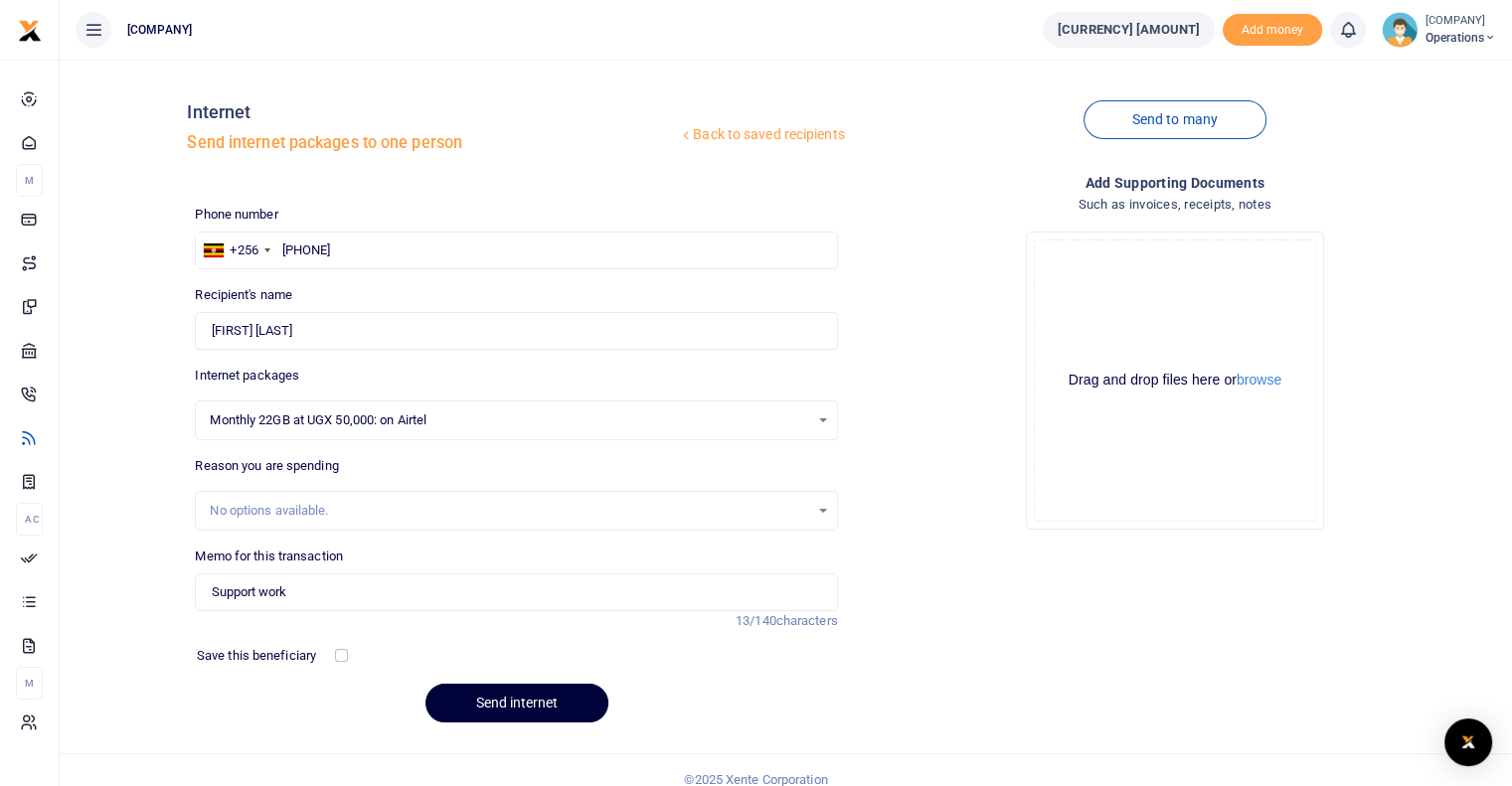 click on "Send internet" at bounding box center [517, 703] 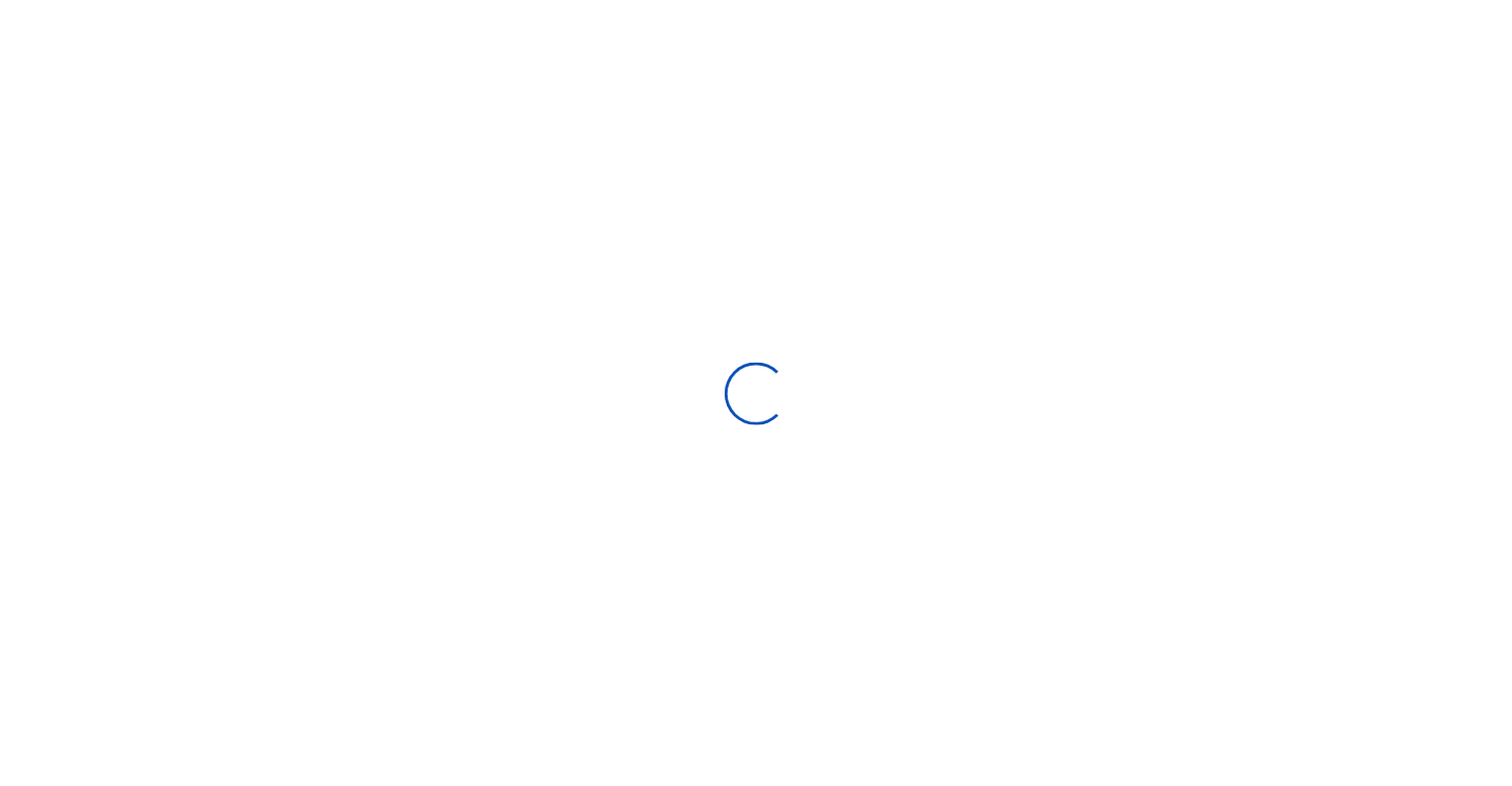 scroll, scrollTop: 0, scrollLeft: 0, axis: both 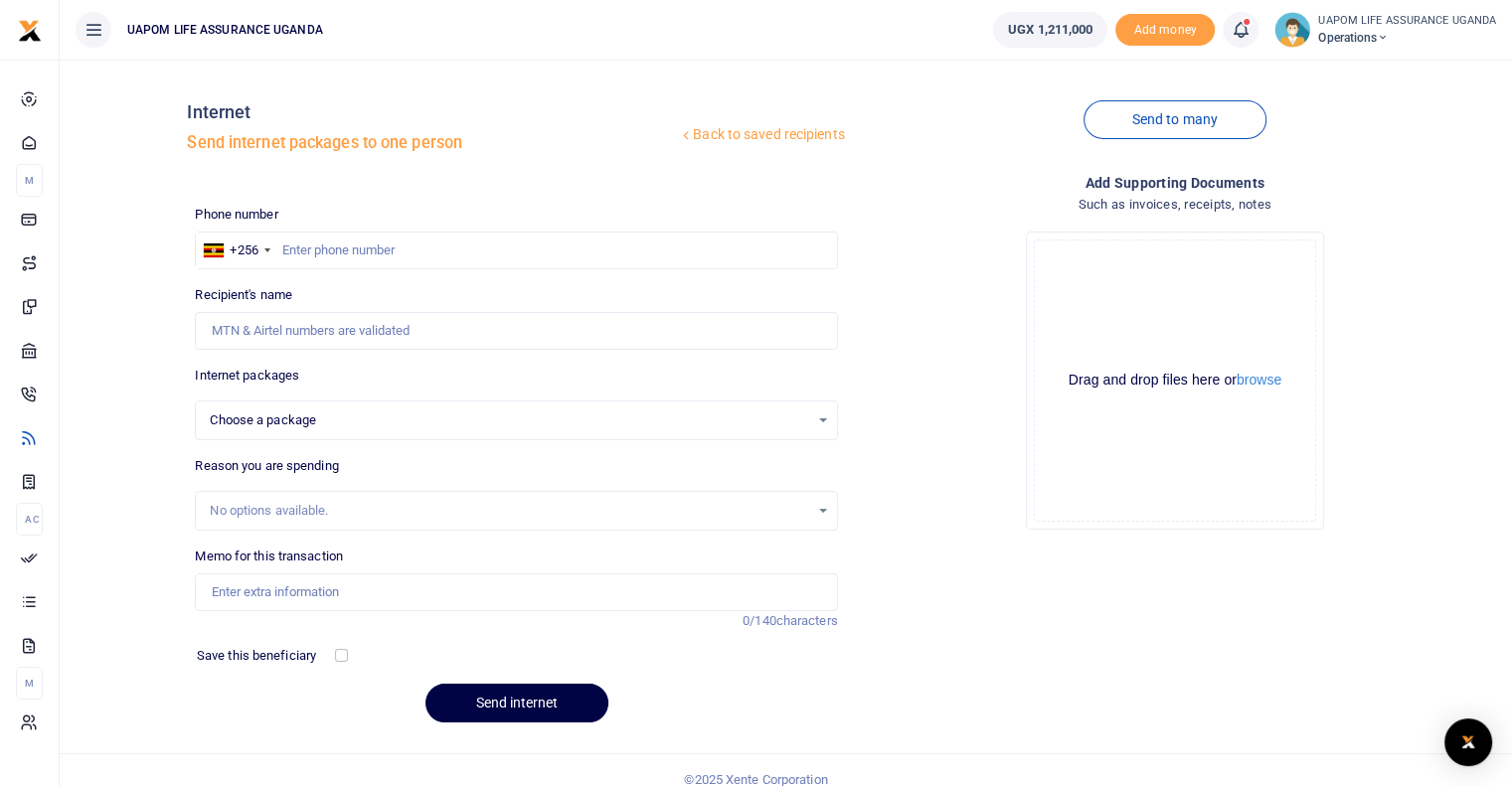 click at bounding box center [1241, 30] 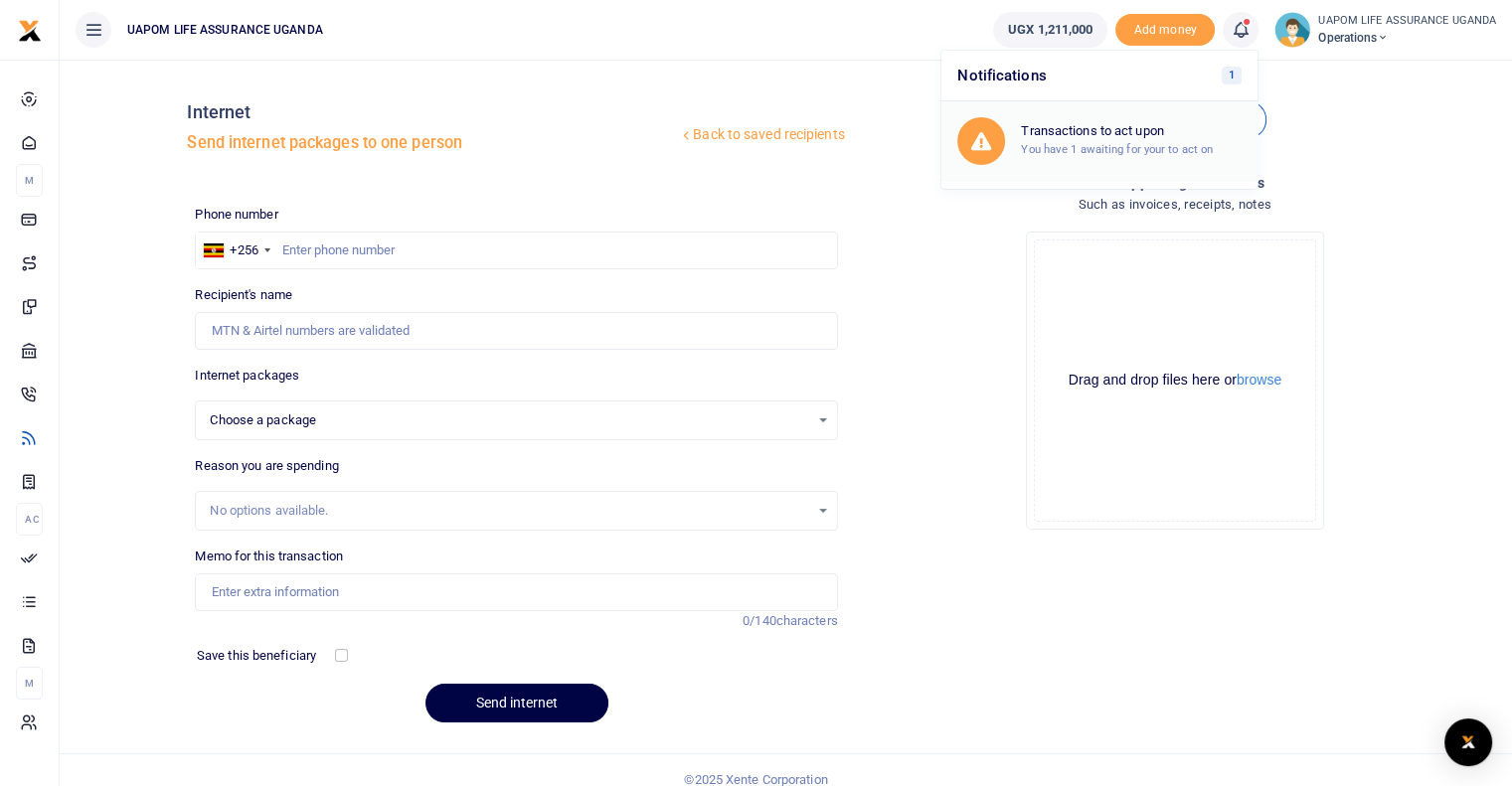 click on "You have 1 awaiting for your to act on" at bounding box center [1116, 149] 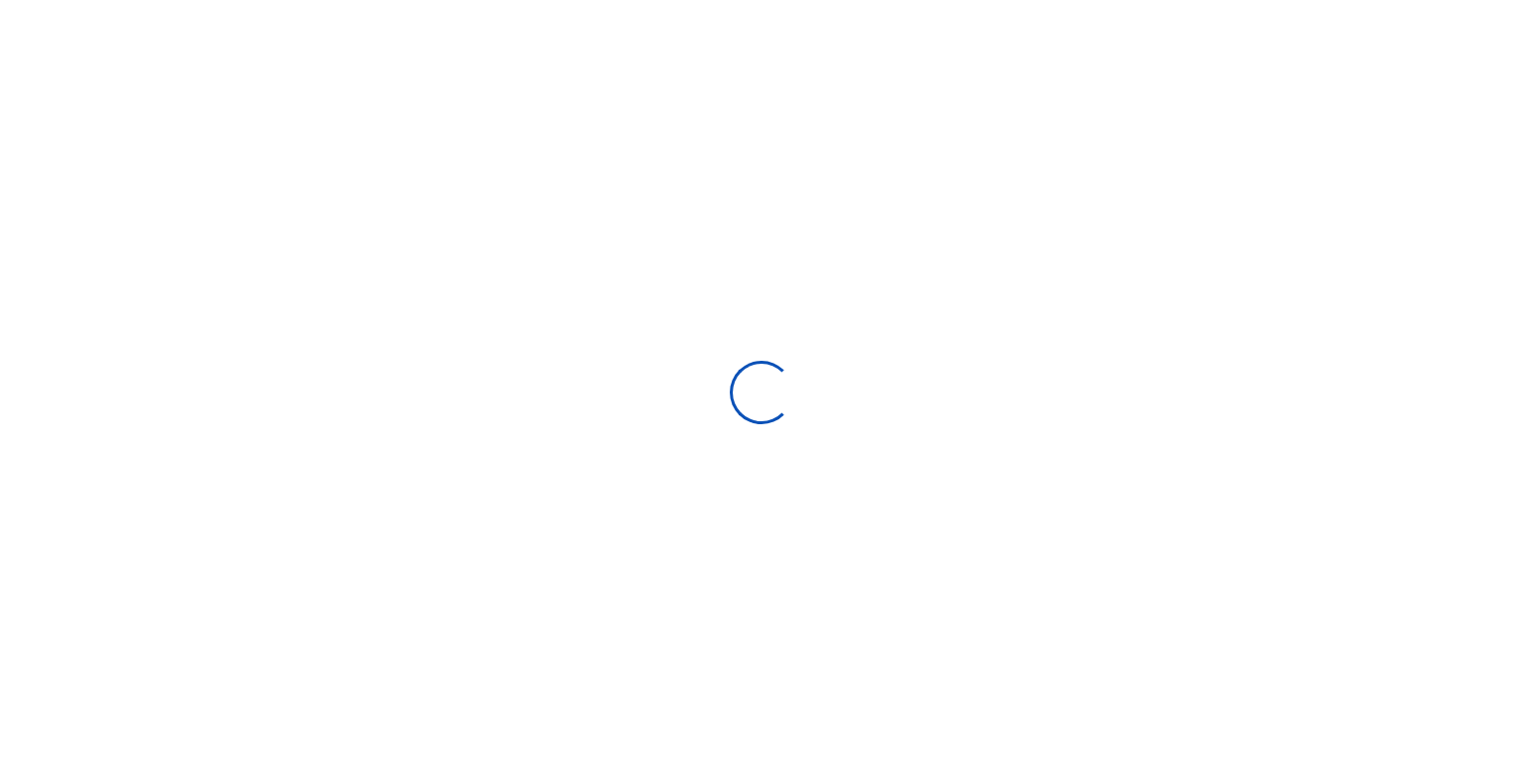 scroll, scrollTop: 0, scrollLeft: 0, axis: both 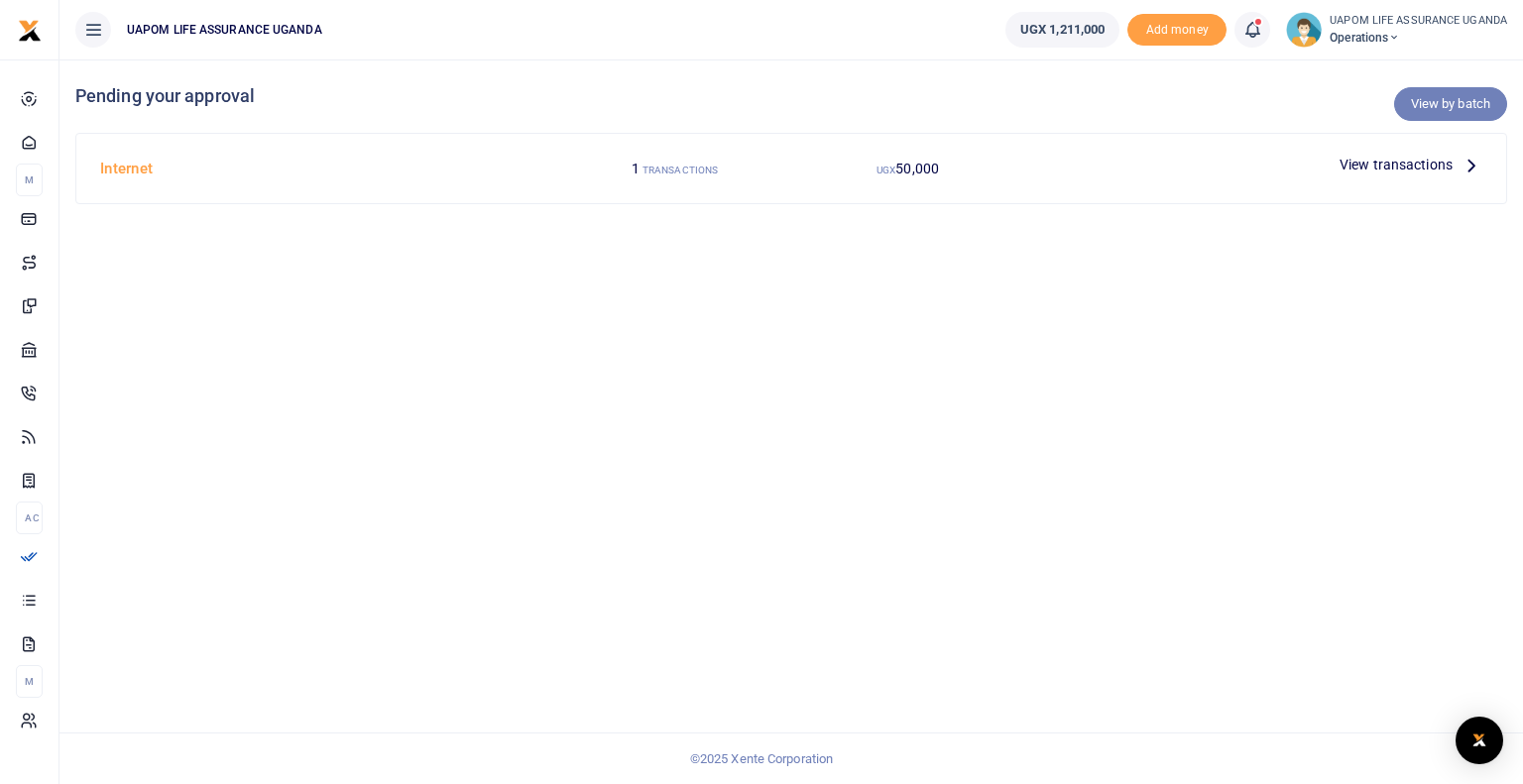 click on "View by batch" at bounding box center [1451, 104] 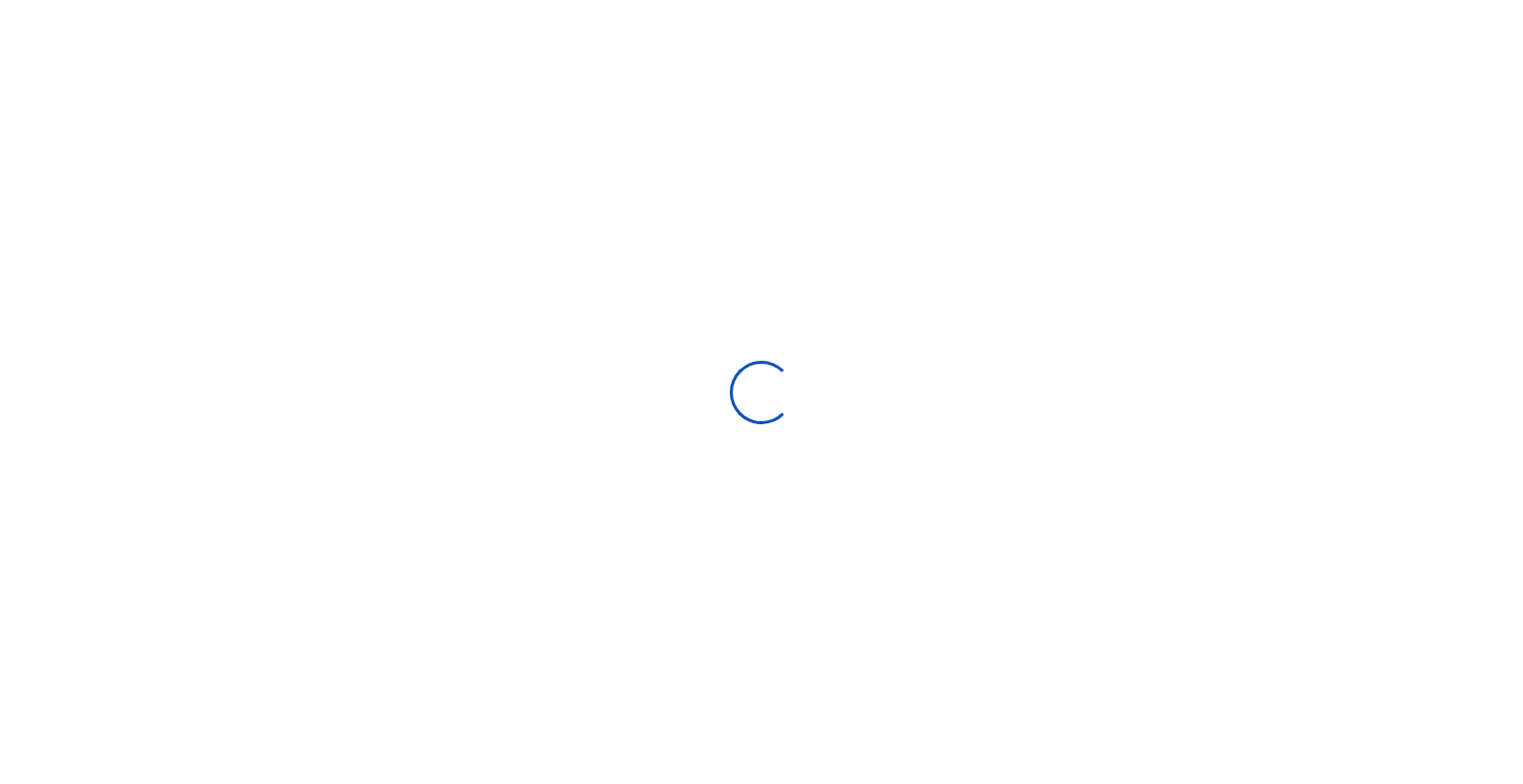 scroll, scrollTop: 0, scrollLeft: 0, axis: both 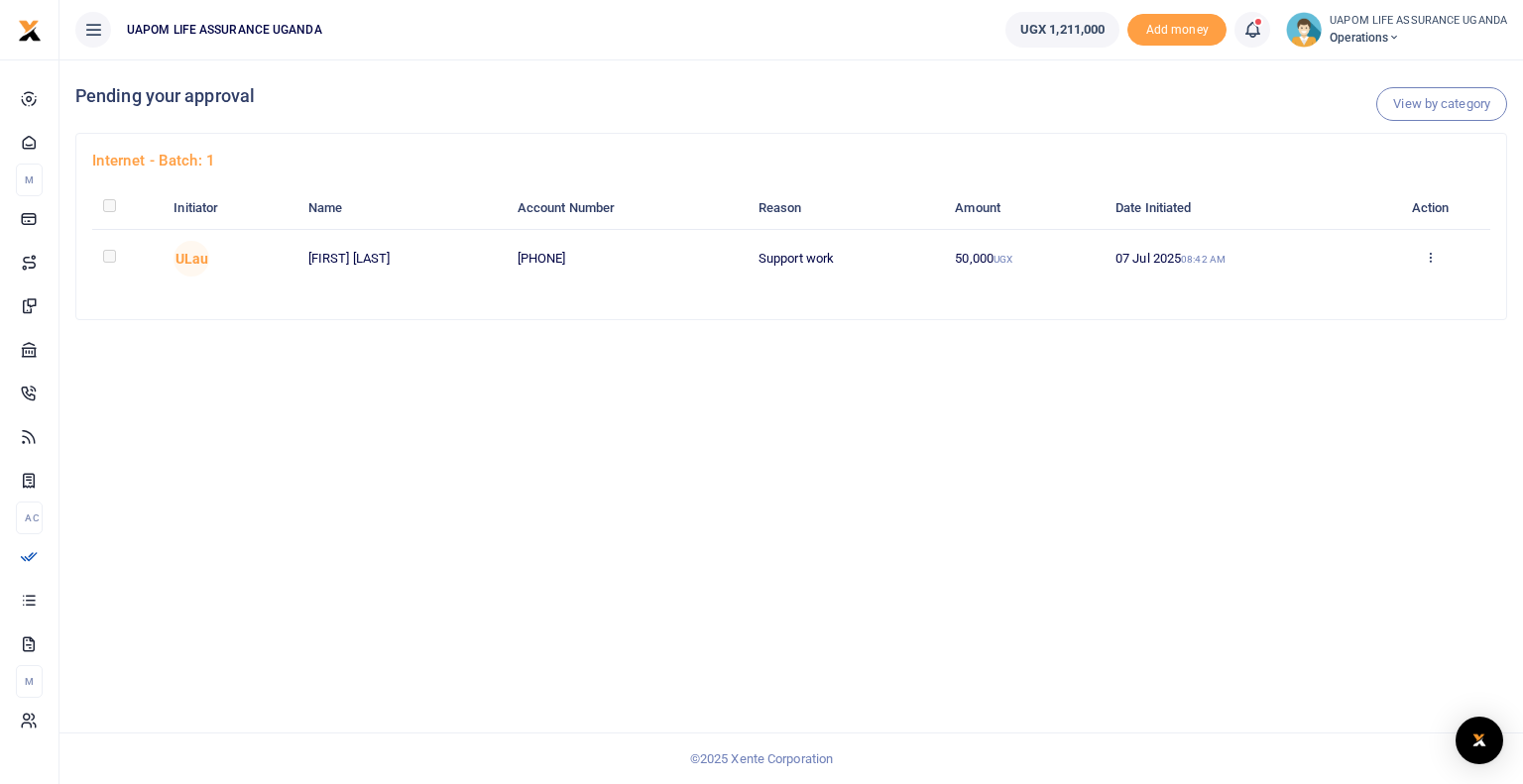 click at bounding box center (762, 392) 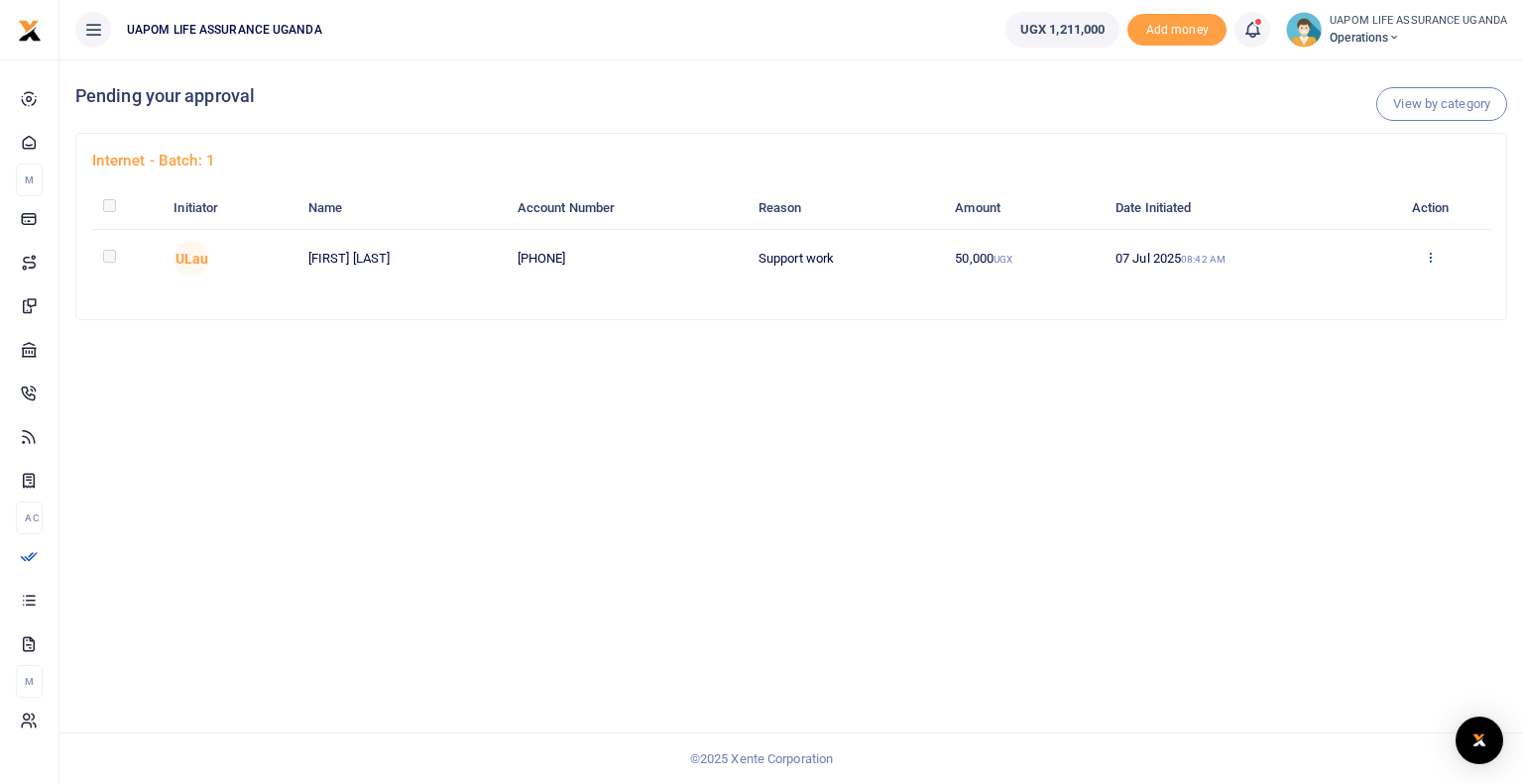 click at bounding box center [1430, 257] 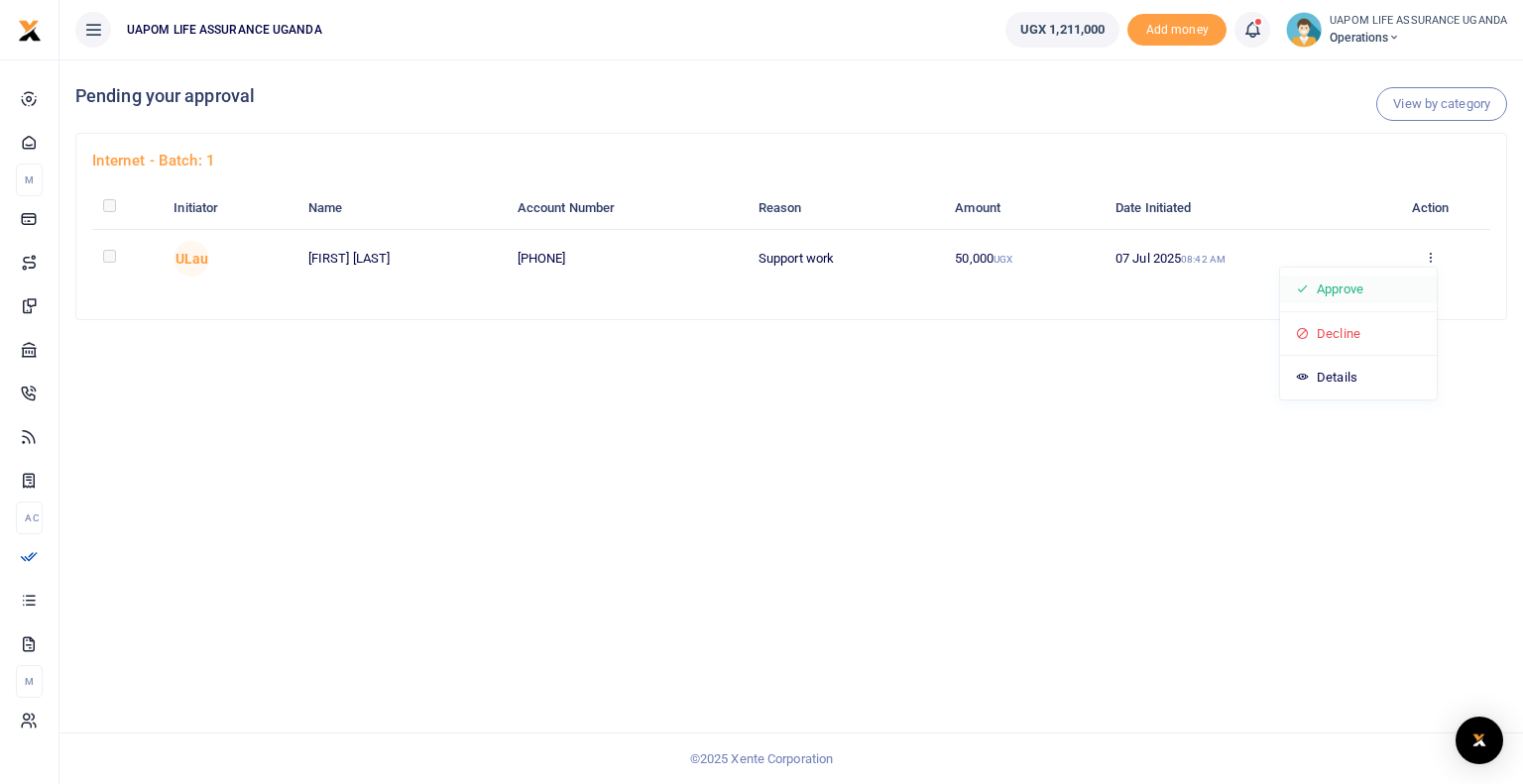 click on "Approve" at bounding box center (1358, 289) 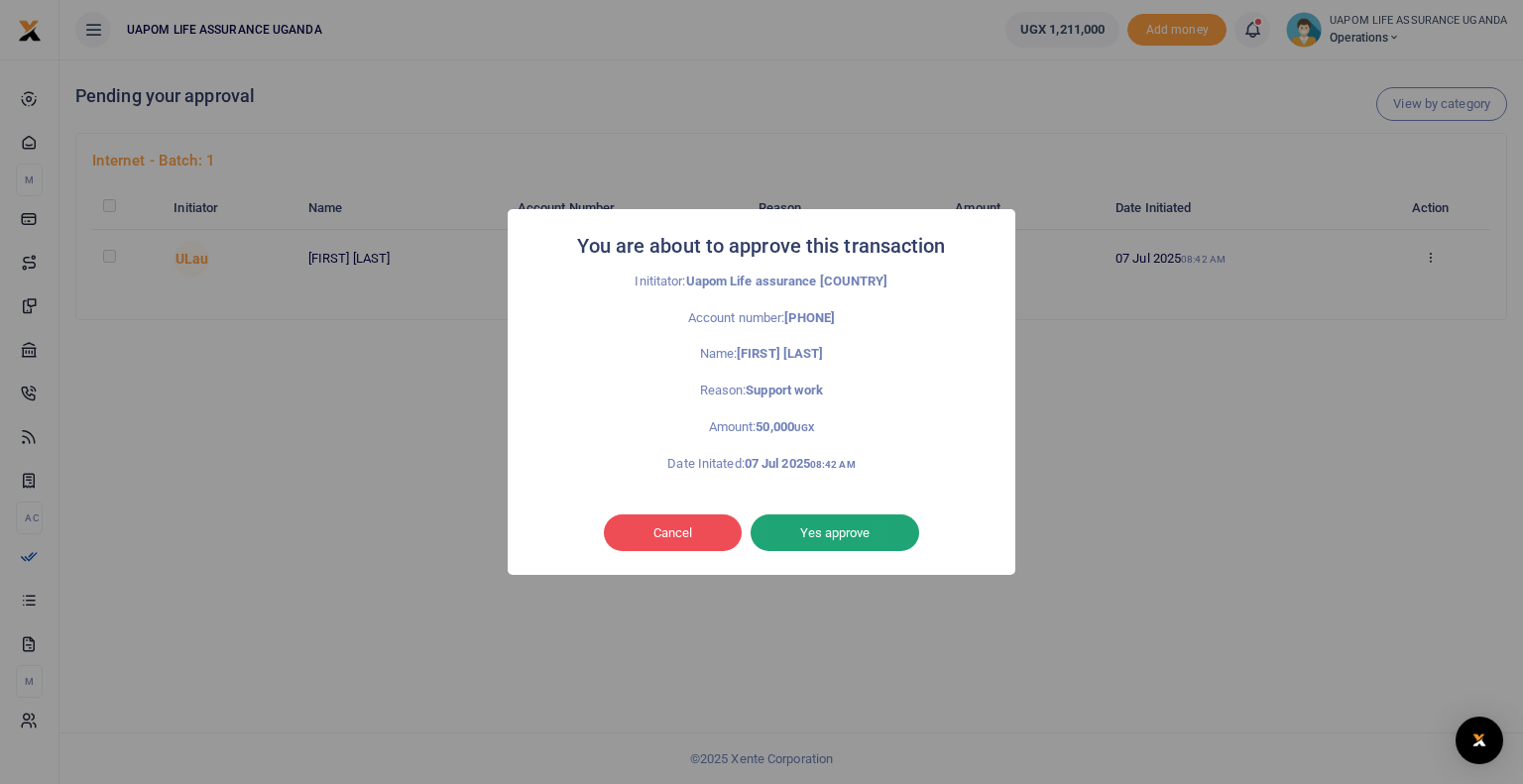 click on "Yes approve" at bounding box center [835, 533] 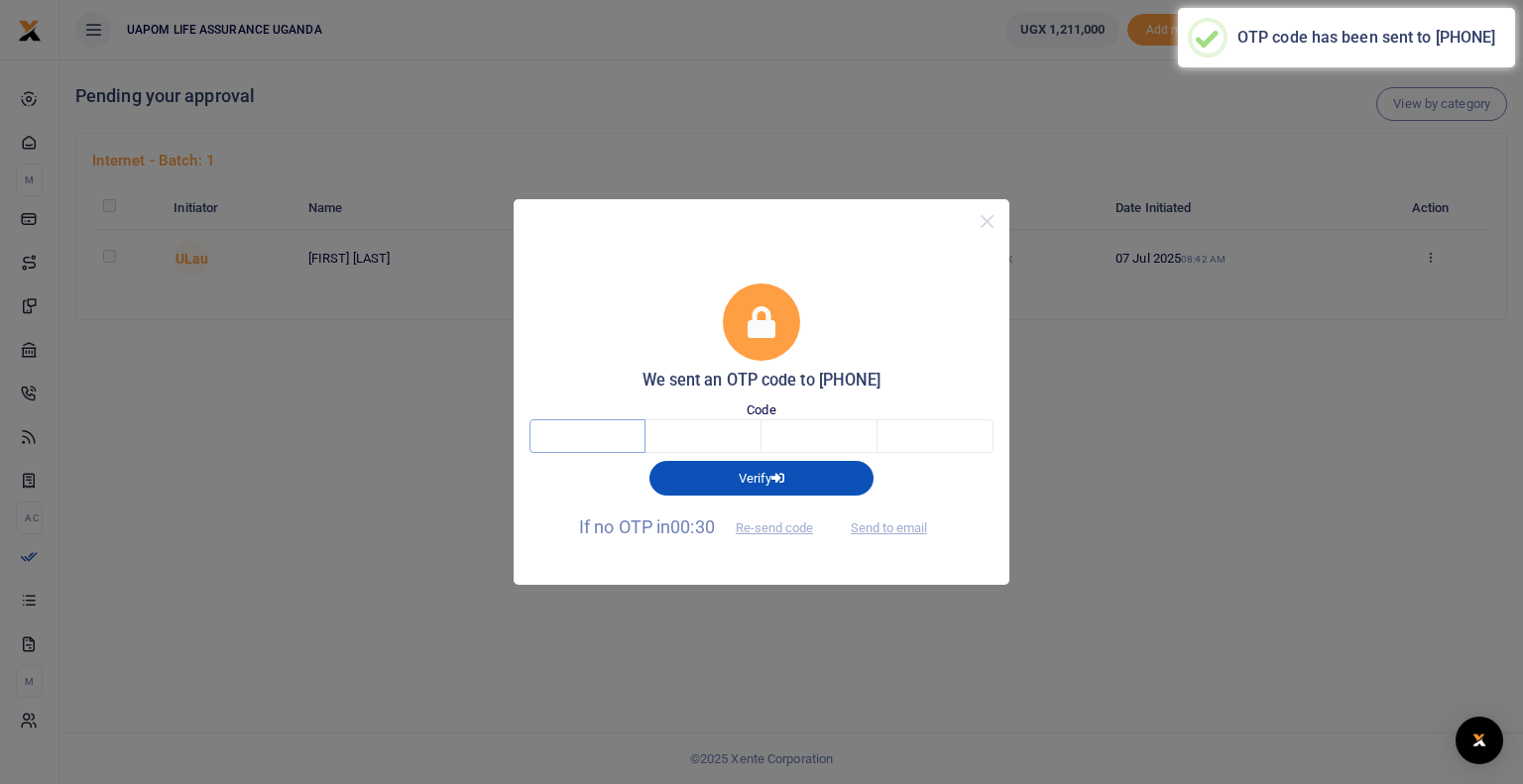 click at bounding box center (587, 436) 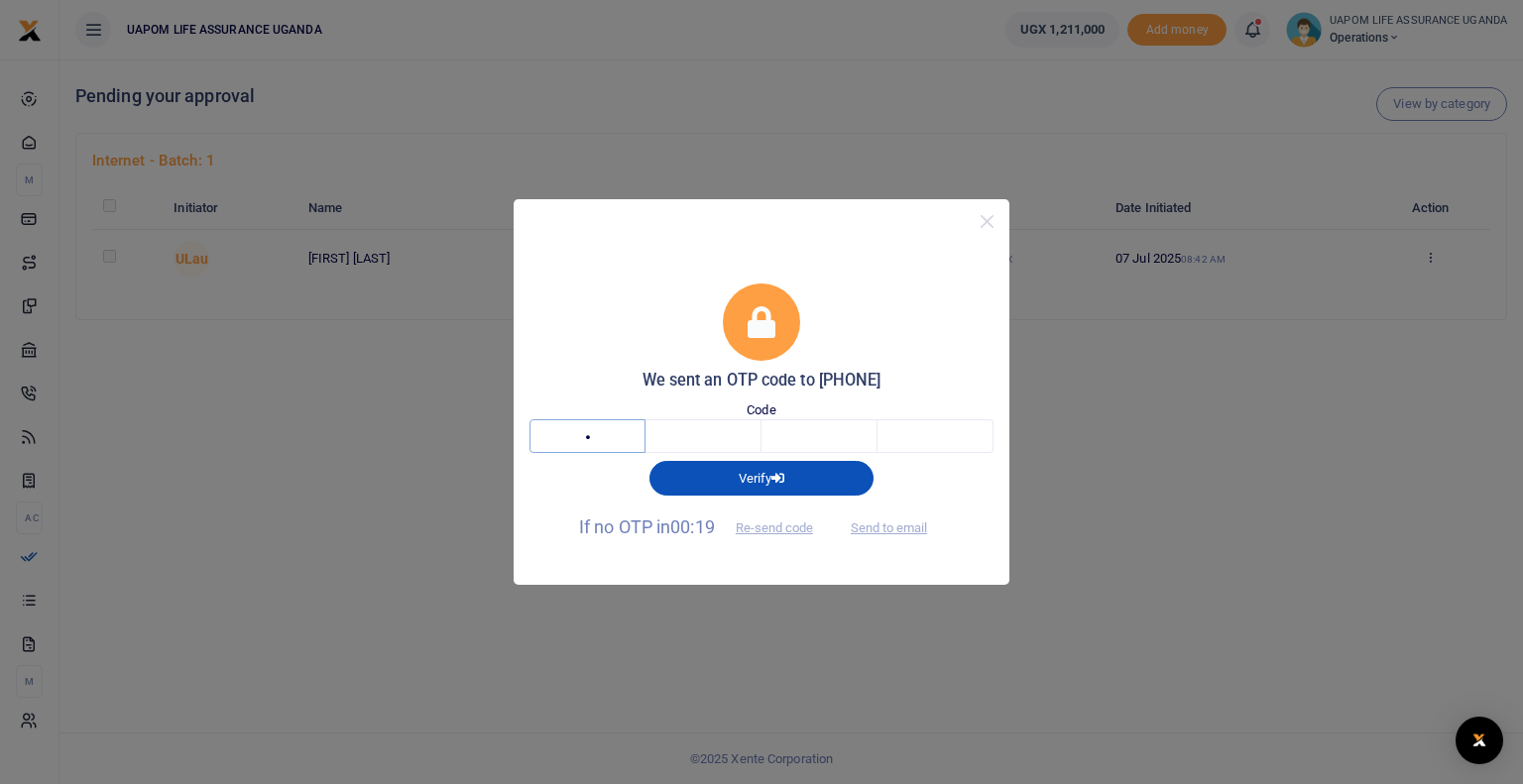 type on "1" 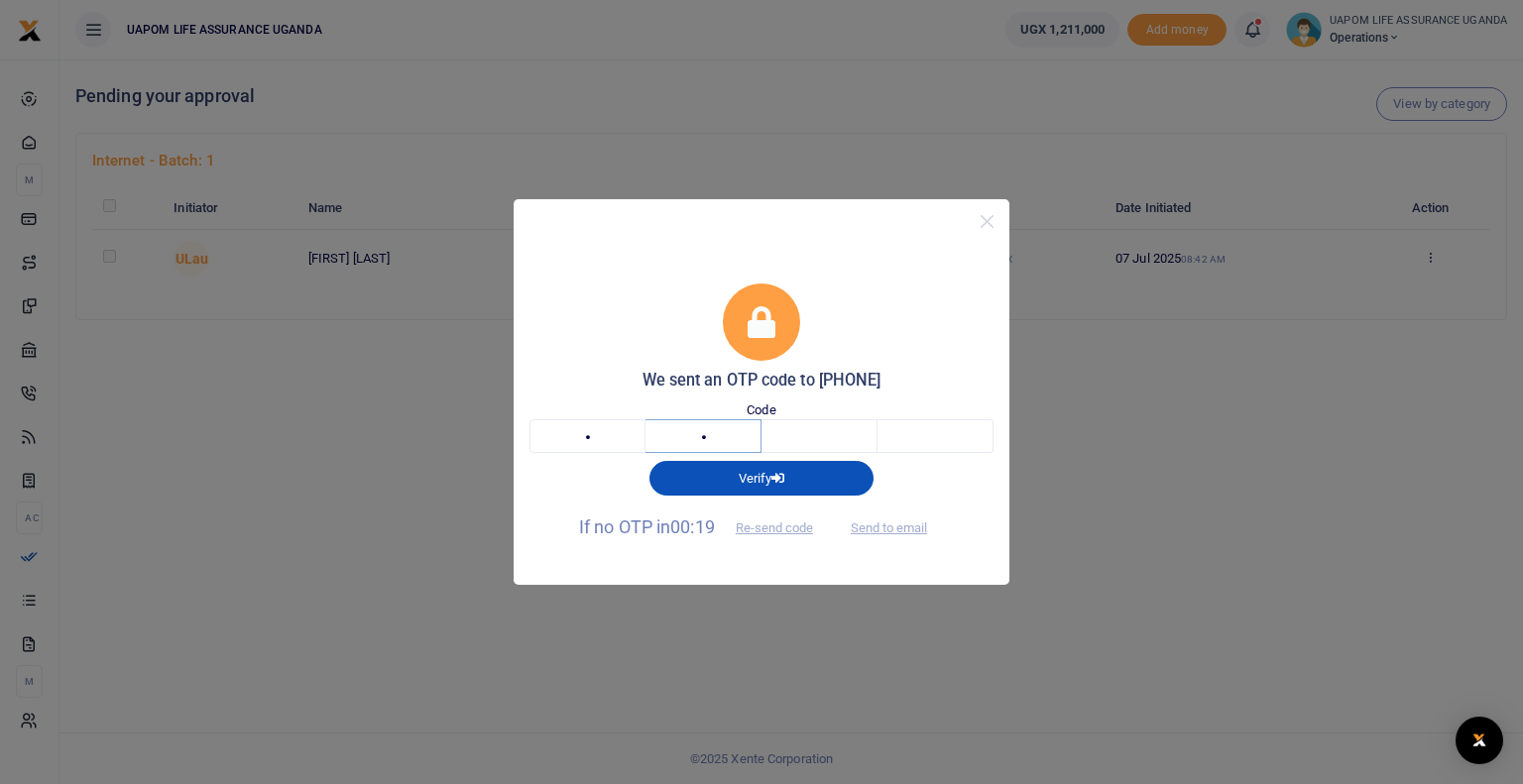 type on "2" 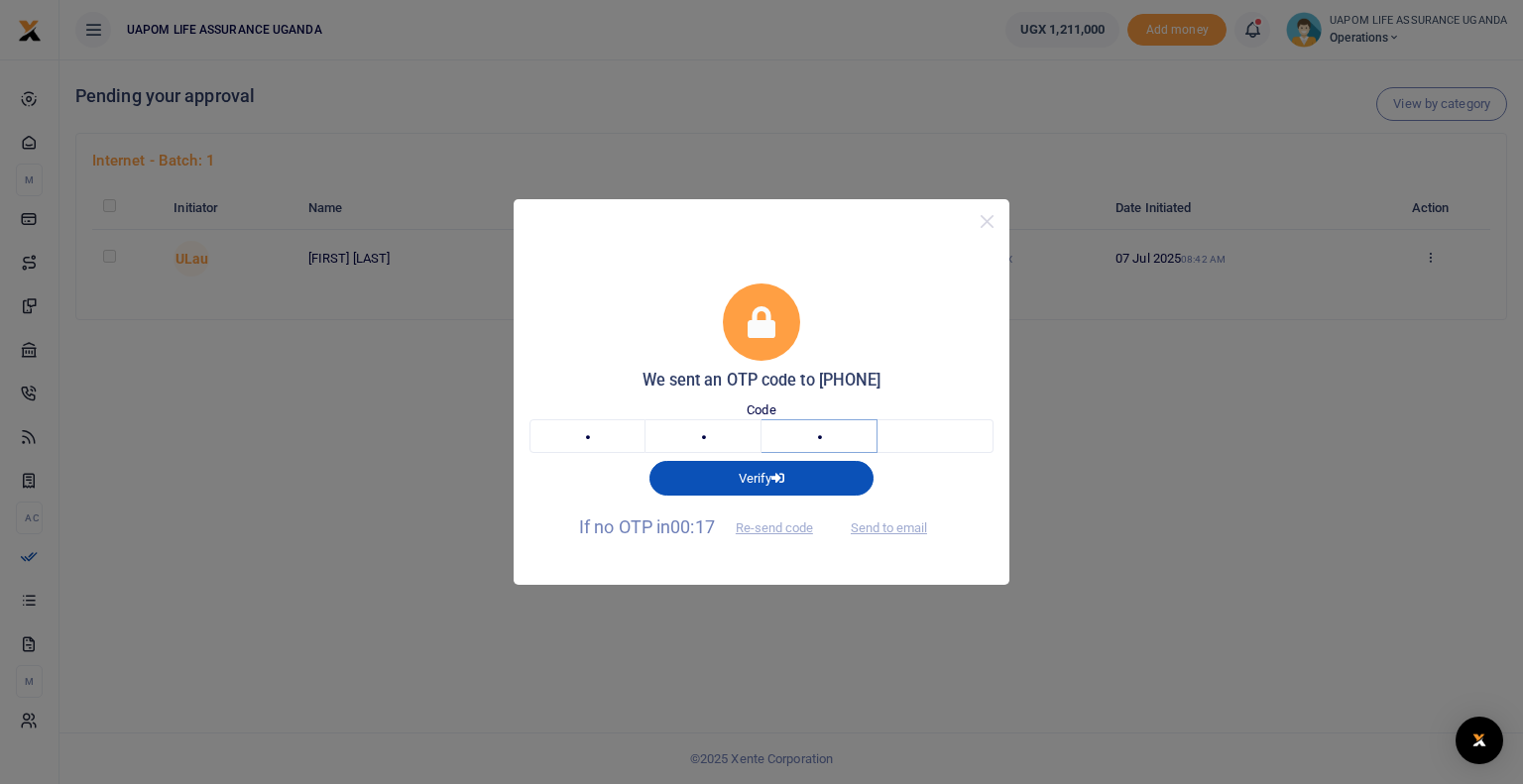 type on "7" 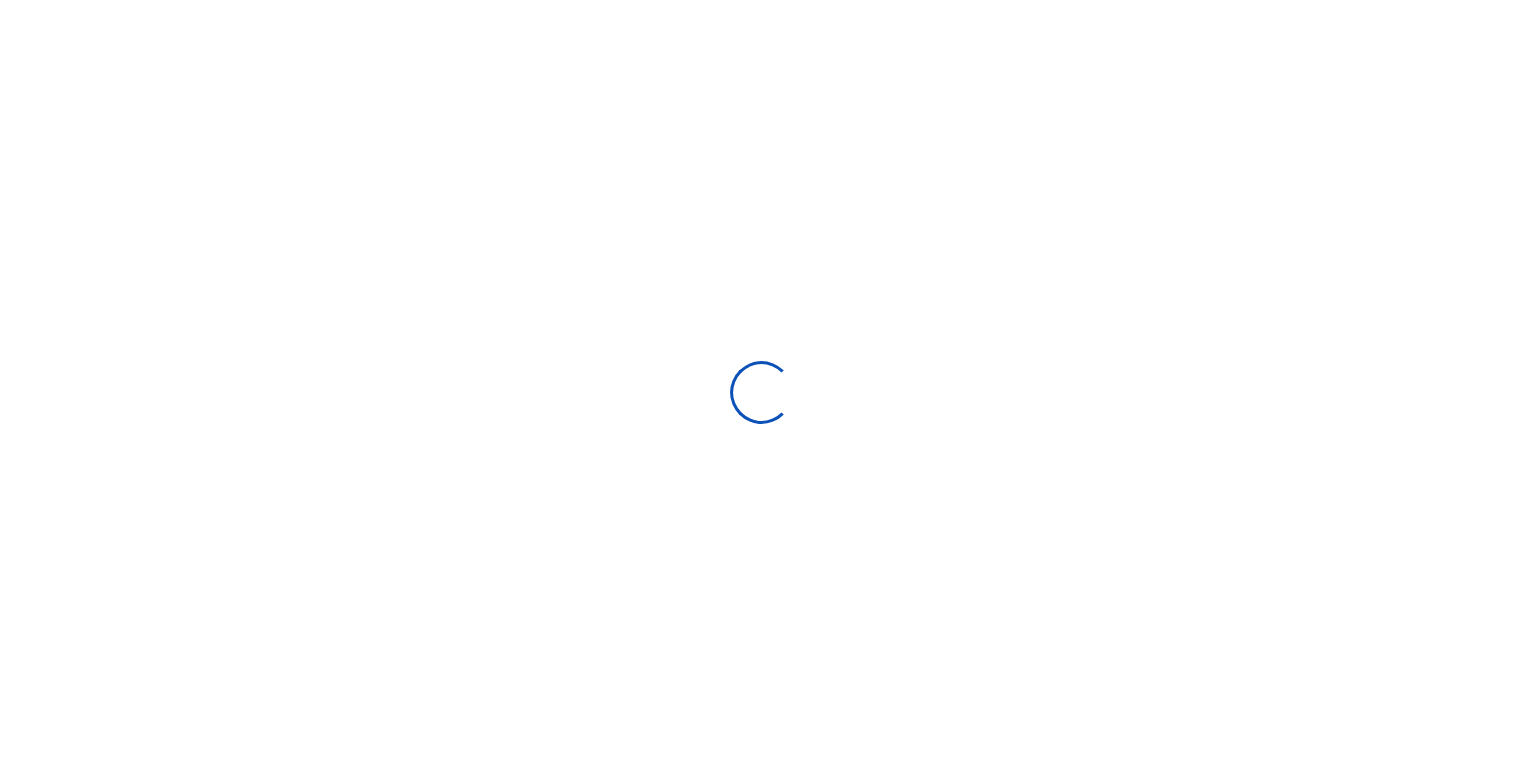 scroll, scrollTop: 0, scrollLeft: 0, axis: both 